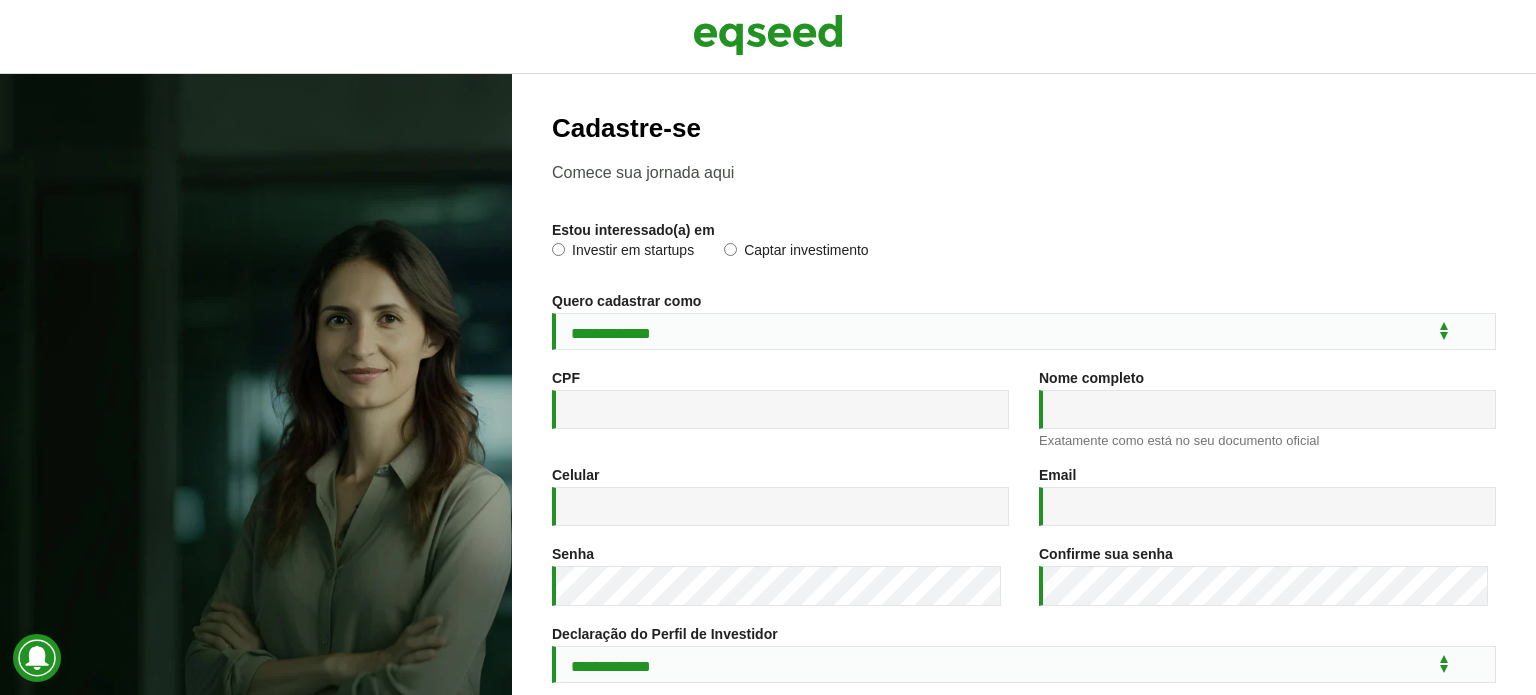 scroll, scrollTop: 0, scrollLeft: 0, axis: both 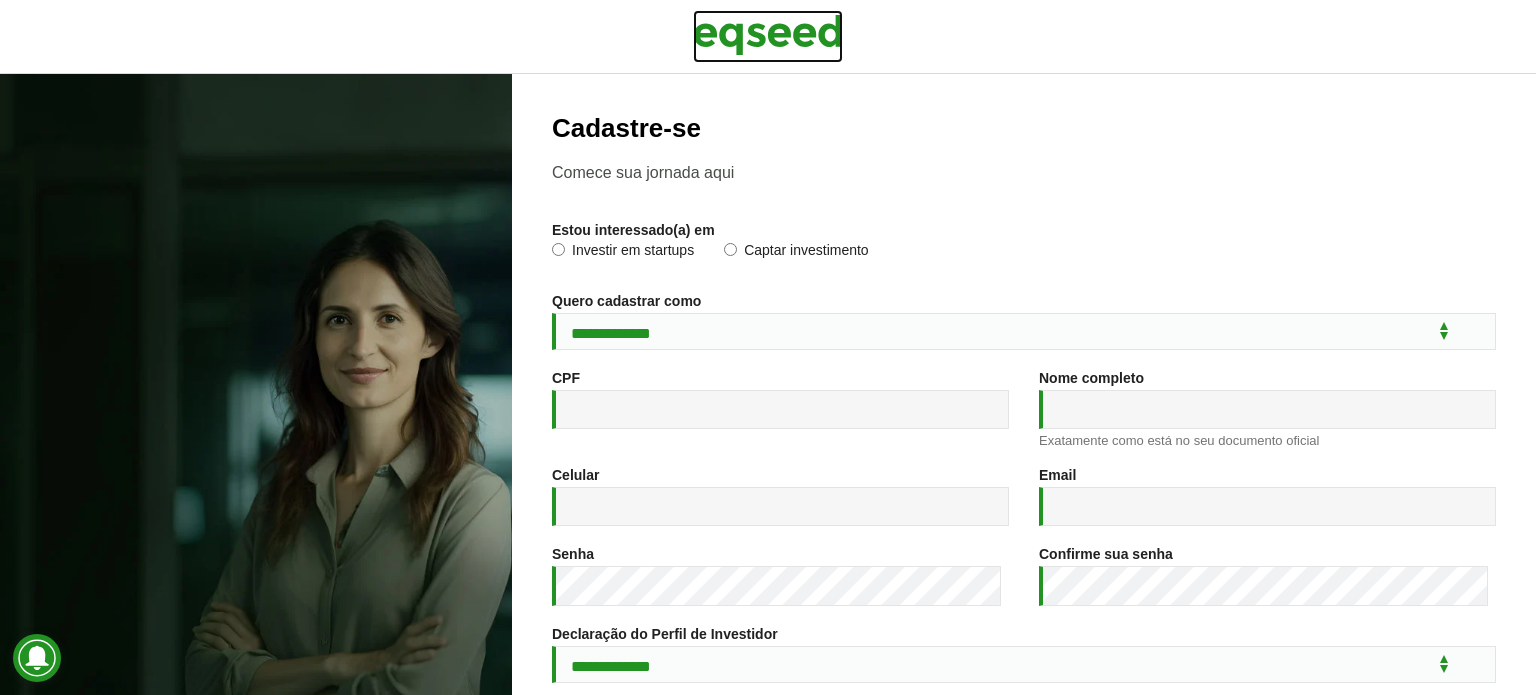 click at bounding box center [768, 35] 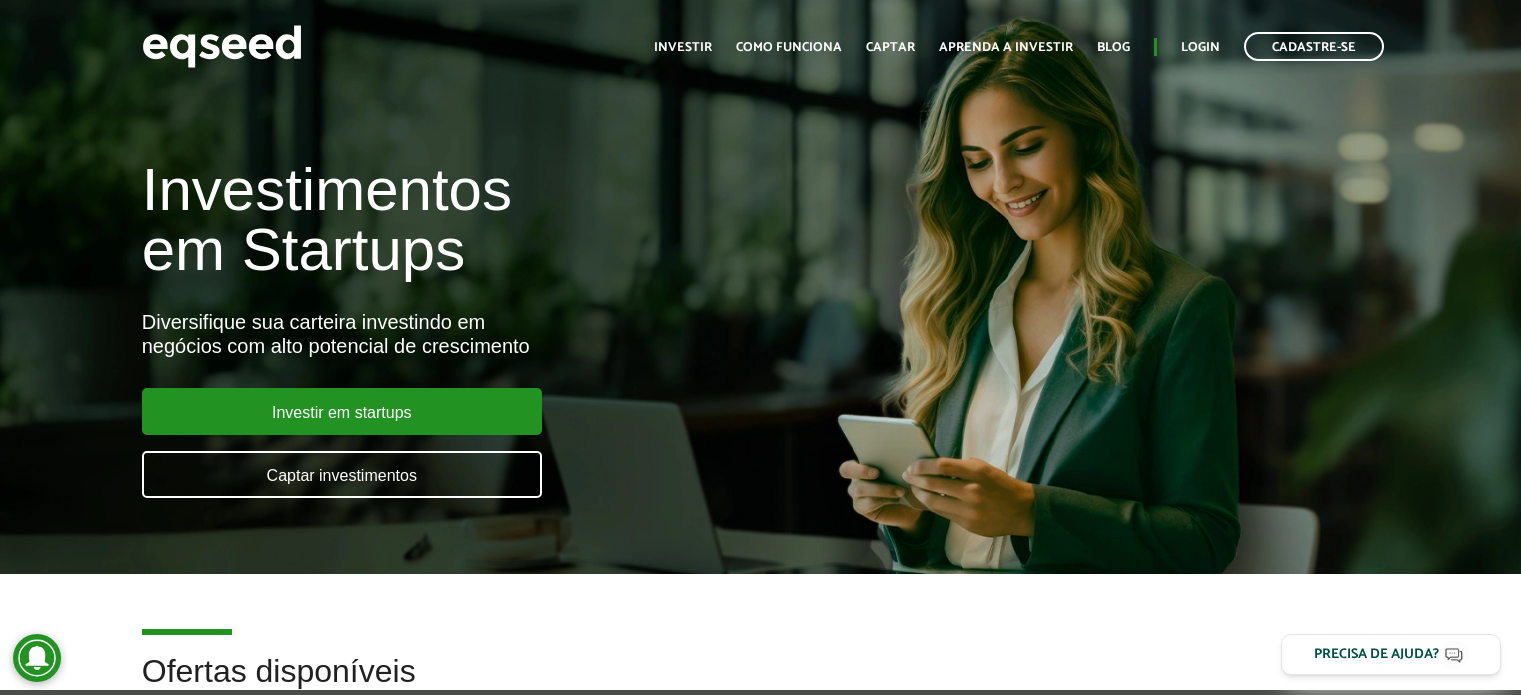 scroll, scrollTop: 0, scrollLeft: 0, axis: both 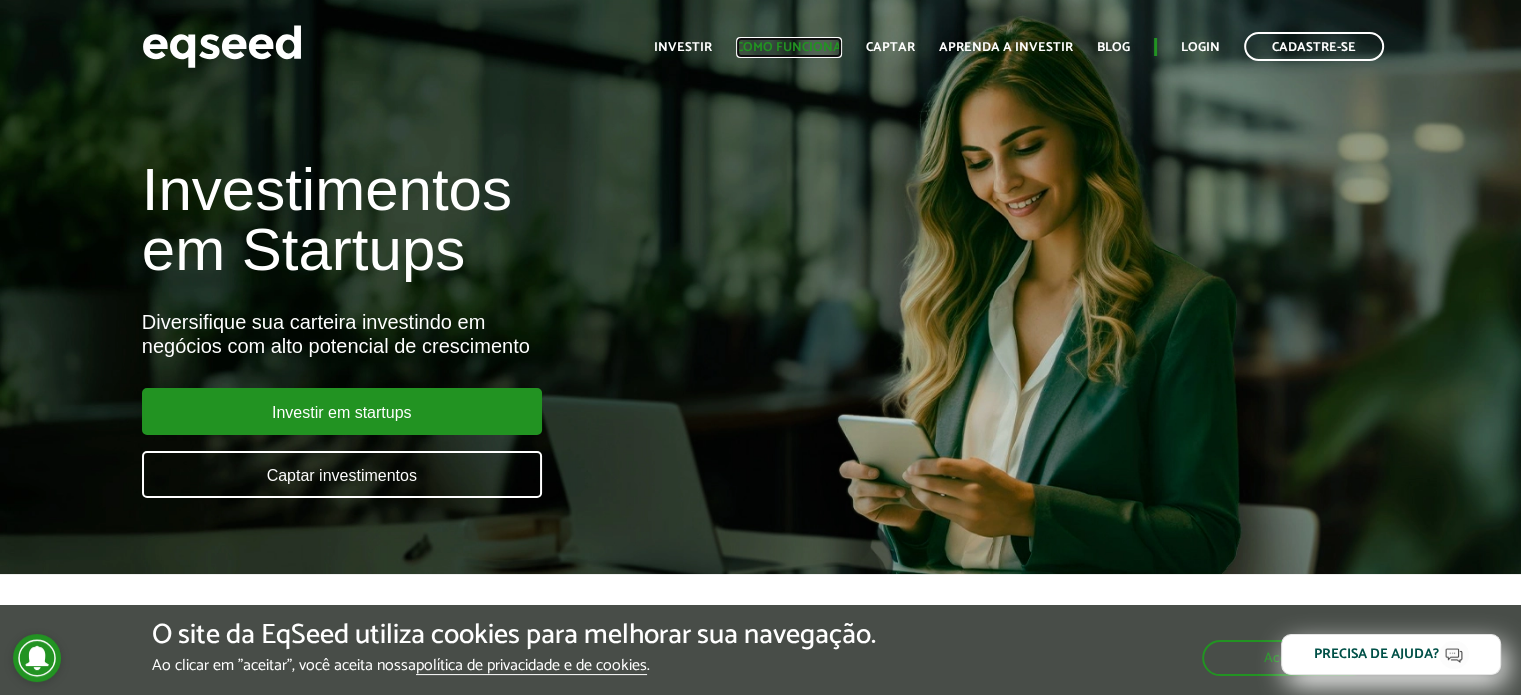 click on "Como funciona" at bounding box center (789, 47) 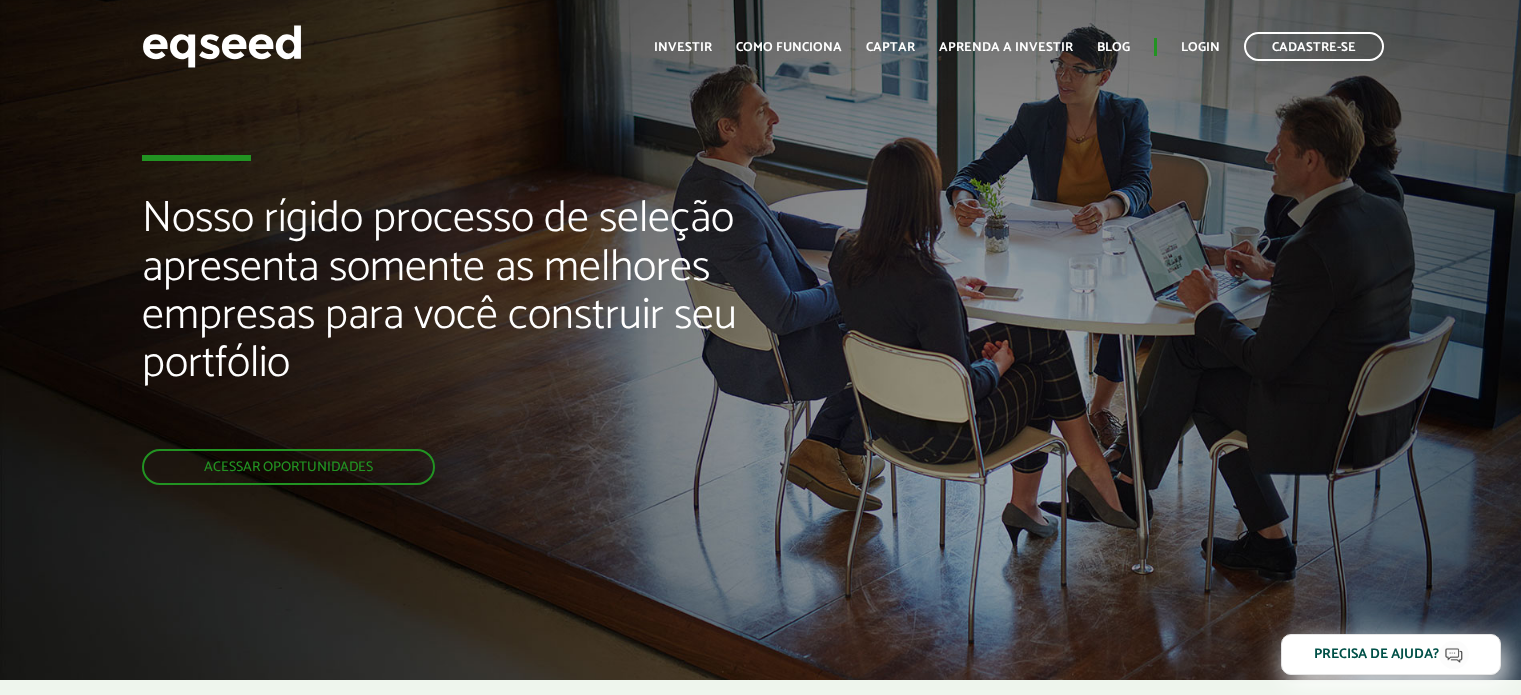scroll, scrollTop: 0, scrollLeft: 0, axis: both 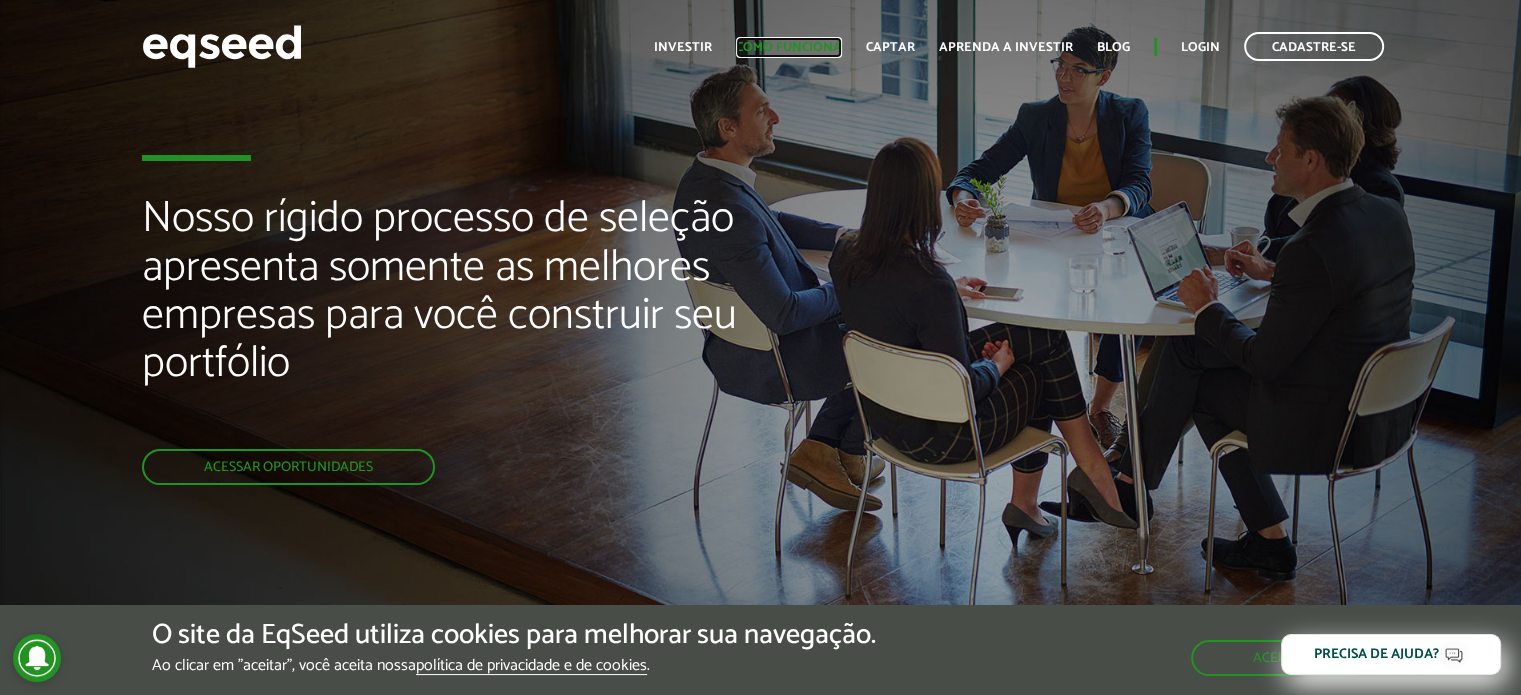 click on "Como funciona" at bounding box center (789, 47) 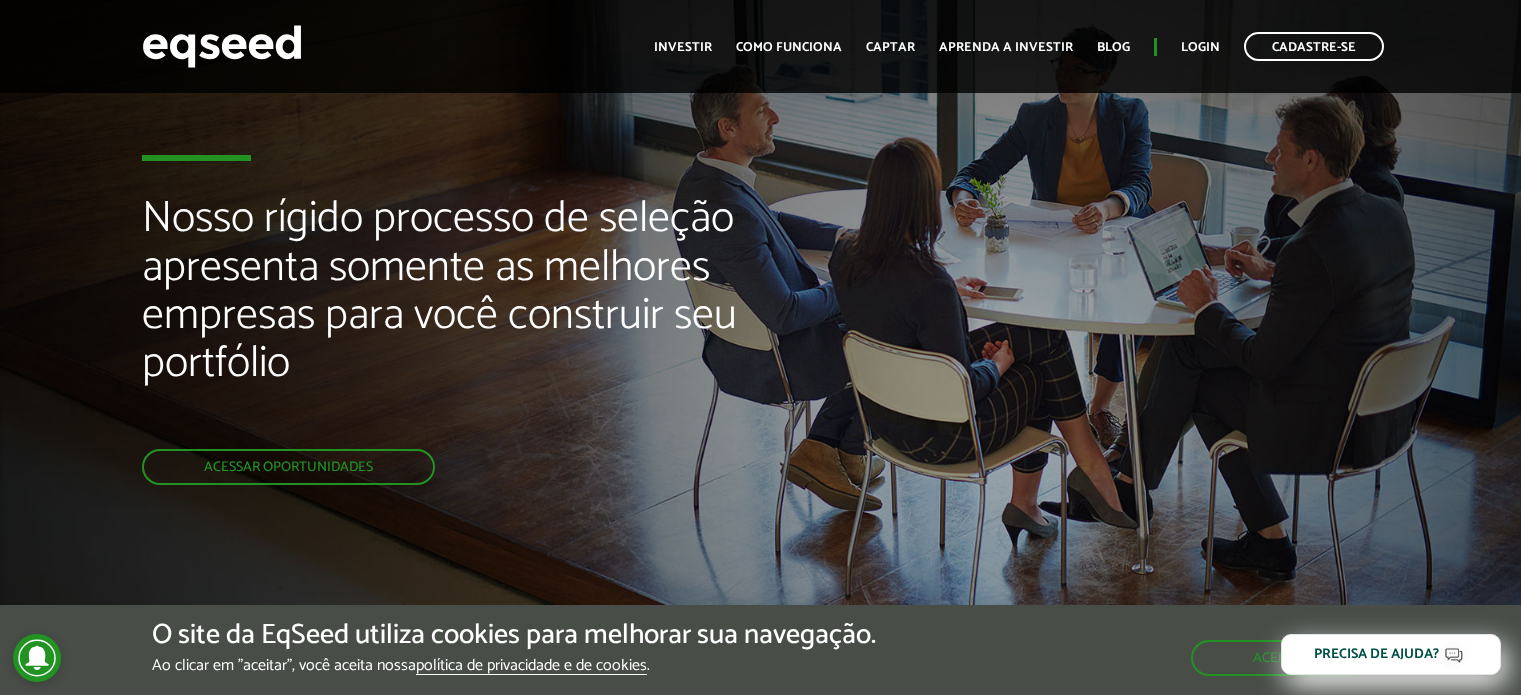scroll, scrollTop: 370, scrollLeft: 0, axis: vertical 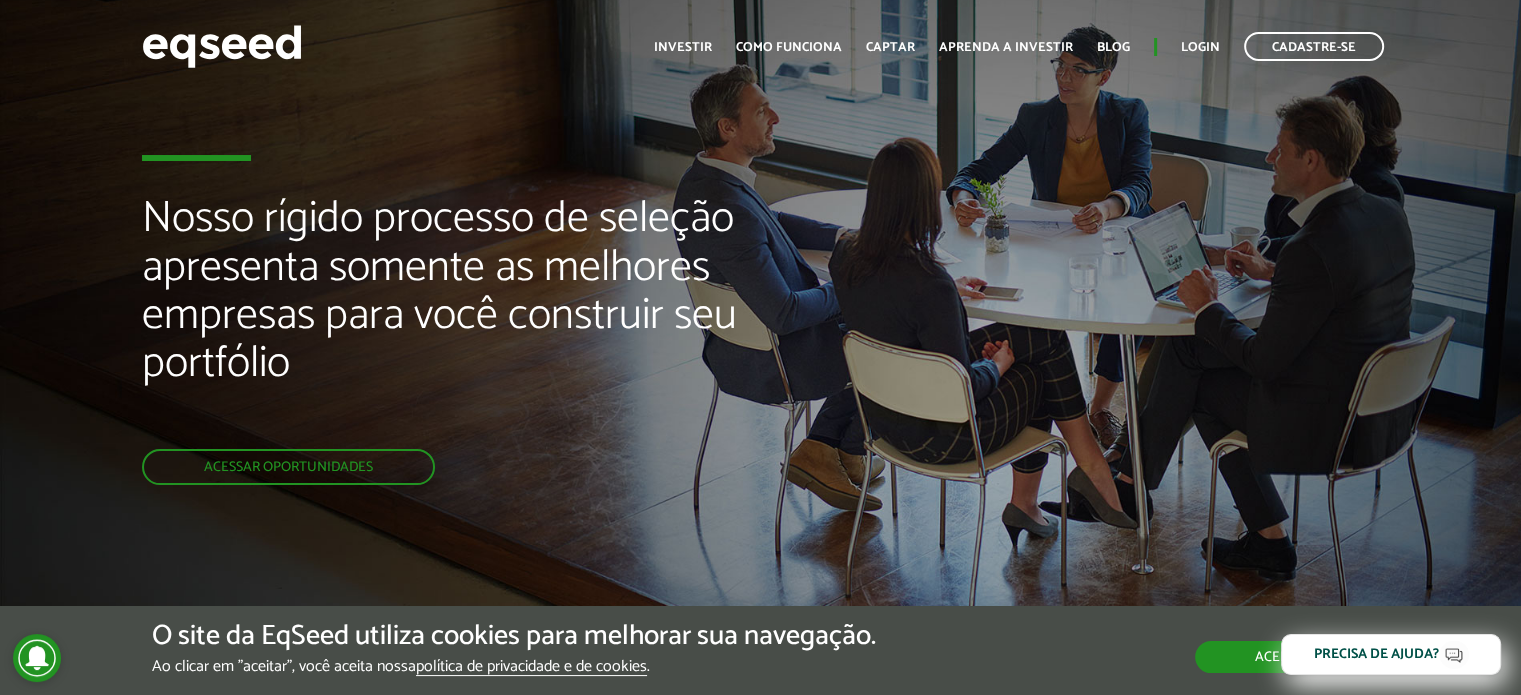 click on "Aceitar" at bounding box center (1282, 657) 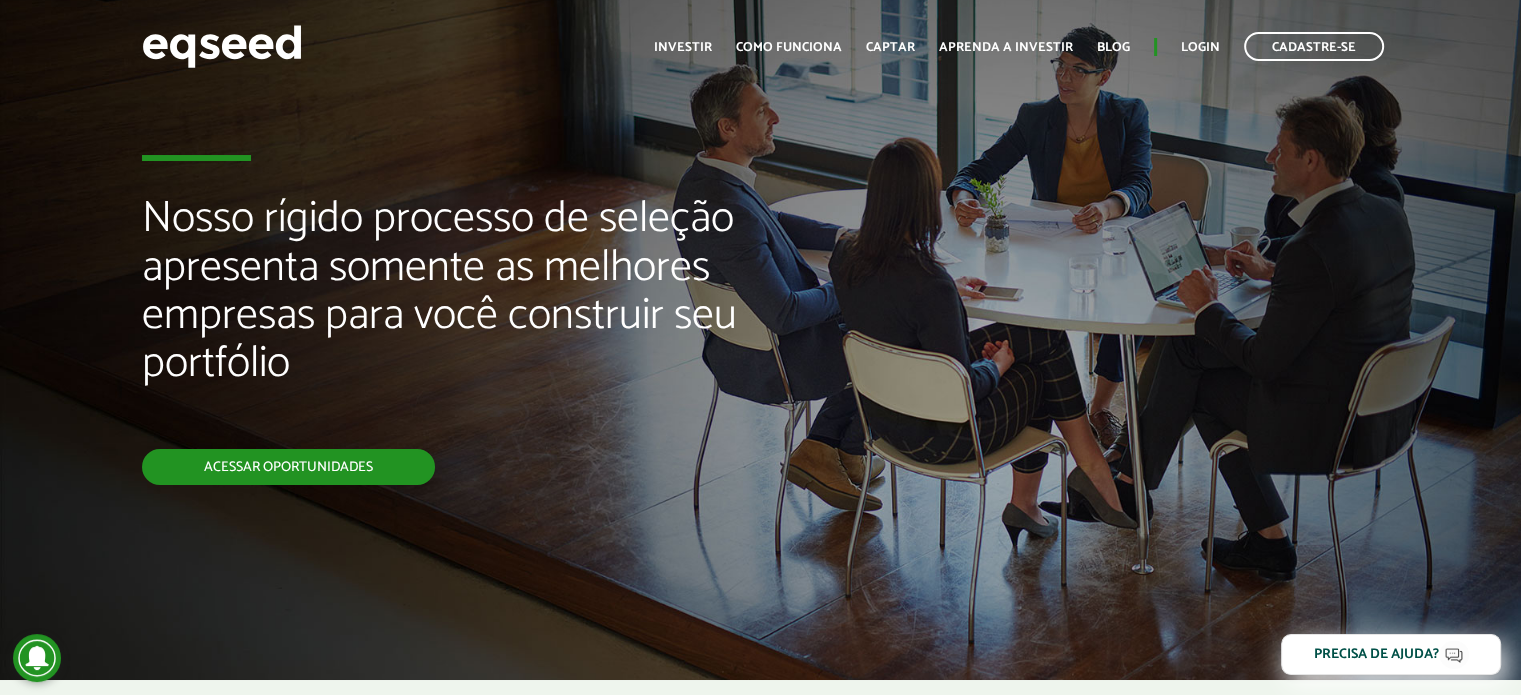 click on "Acessar oportunidades" at bounding box center [288, 467] 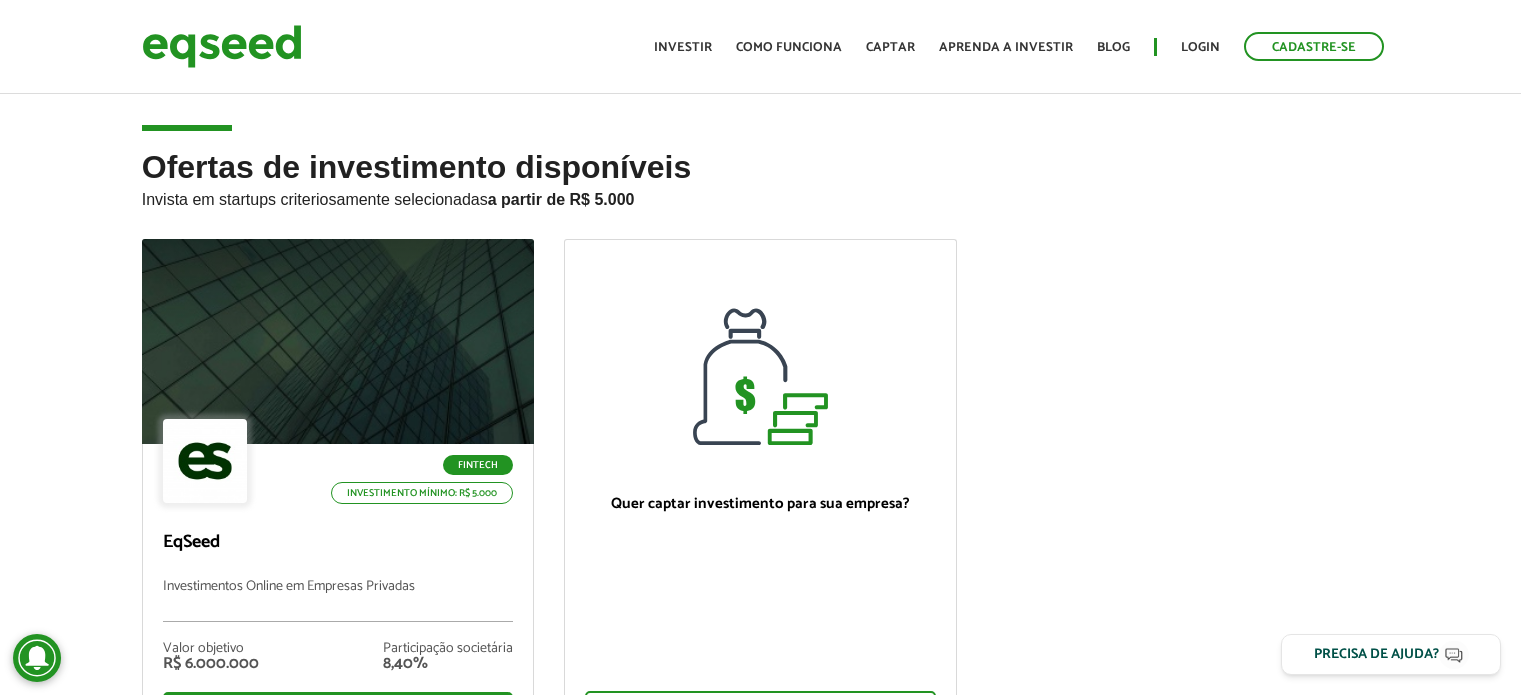 scroll, scrollTop: 0, scrollLeft: 0, axis: both 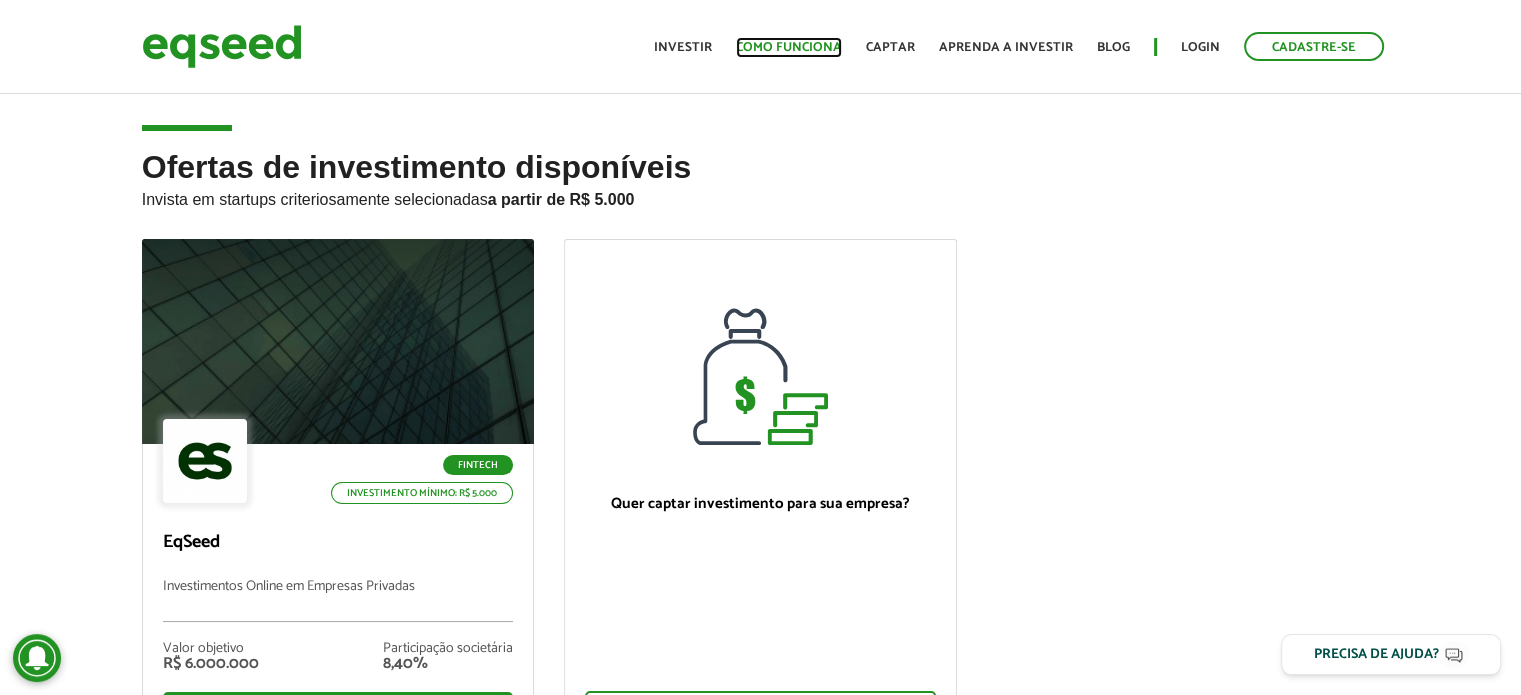 click on "Como funciona" at bounding box center (789, 47) 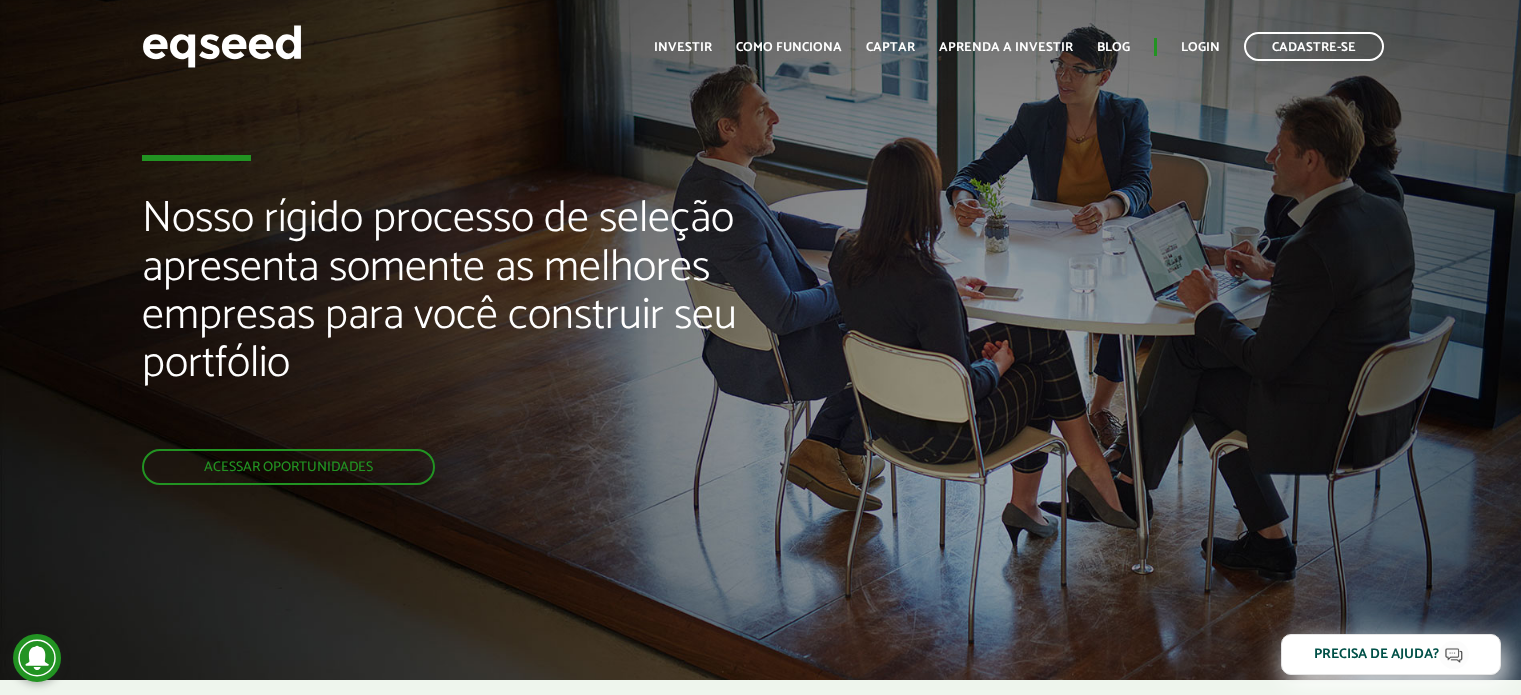 scroll, scrollTop: 0, scrollLeft: 0, axis: both 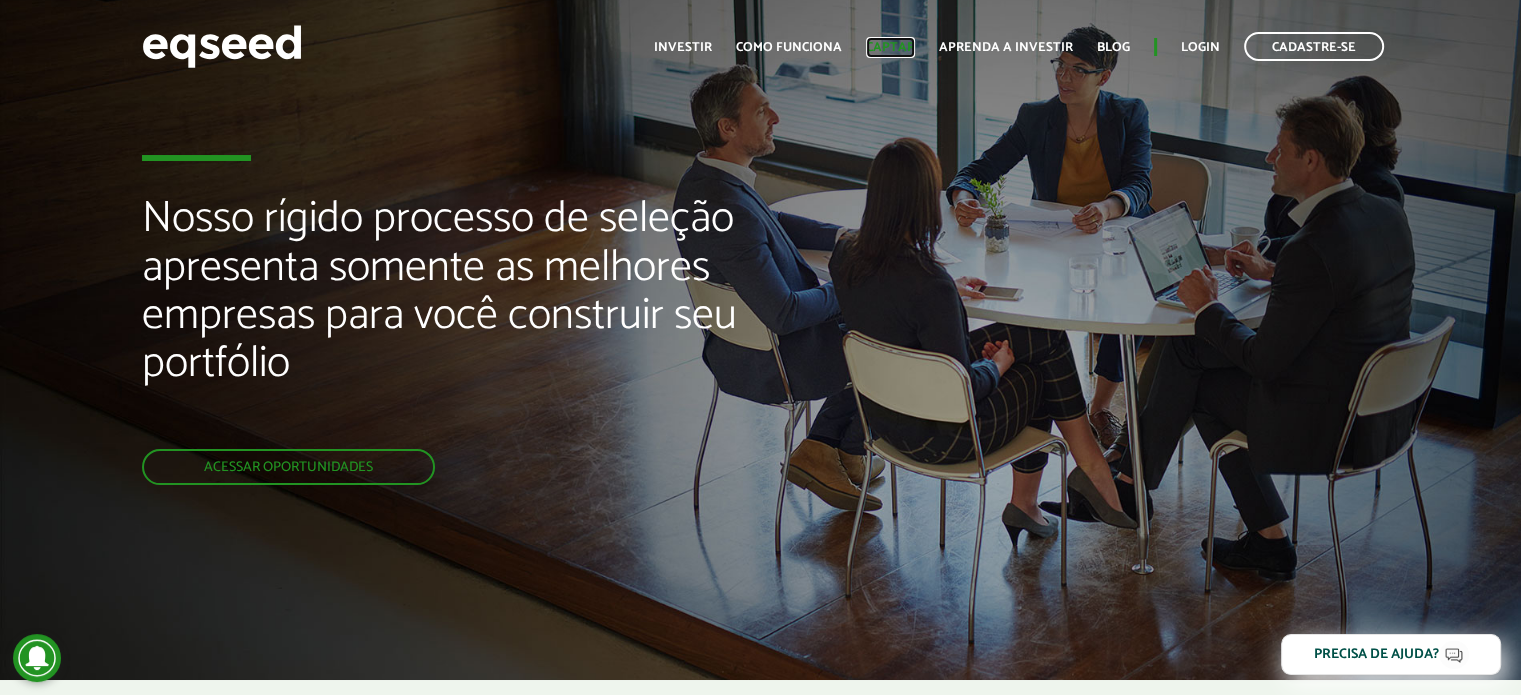 click on "Captar" at bounding box center [890, 47] 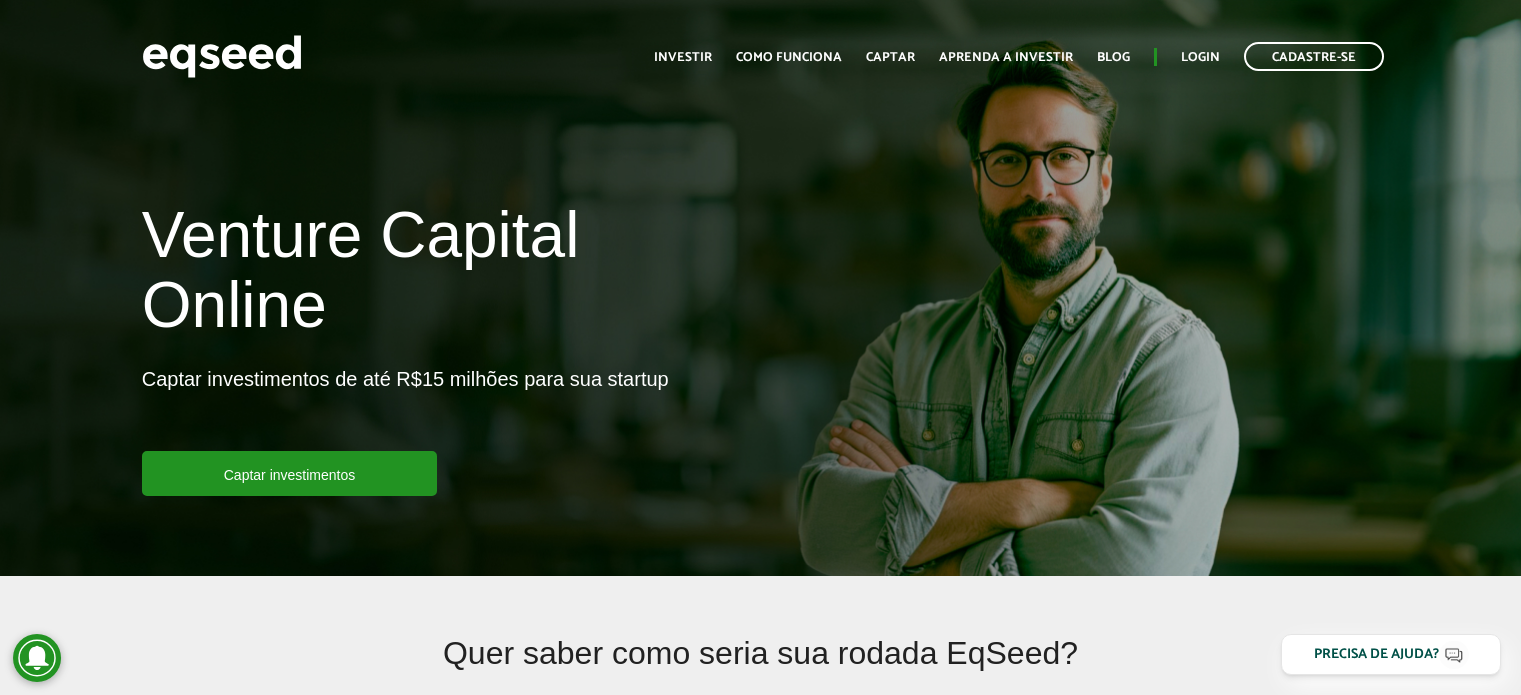scroll, scrollTop: 0, scrollLeft: 0, axis: both 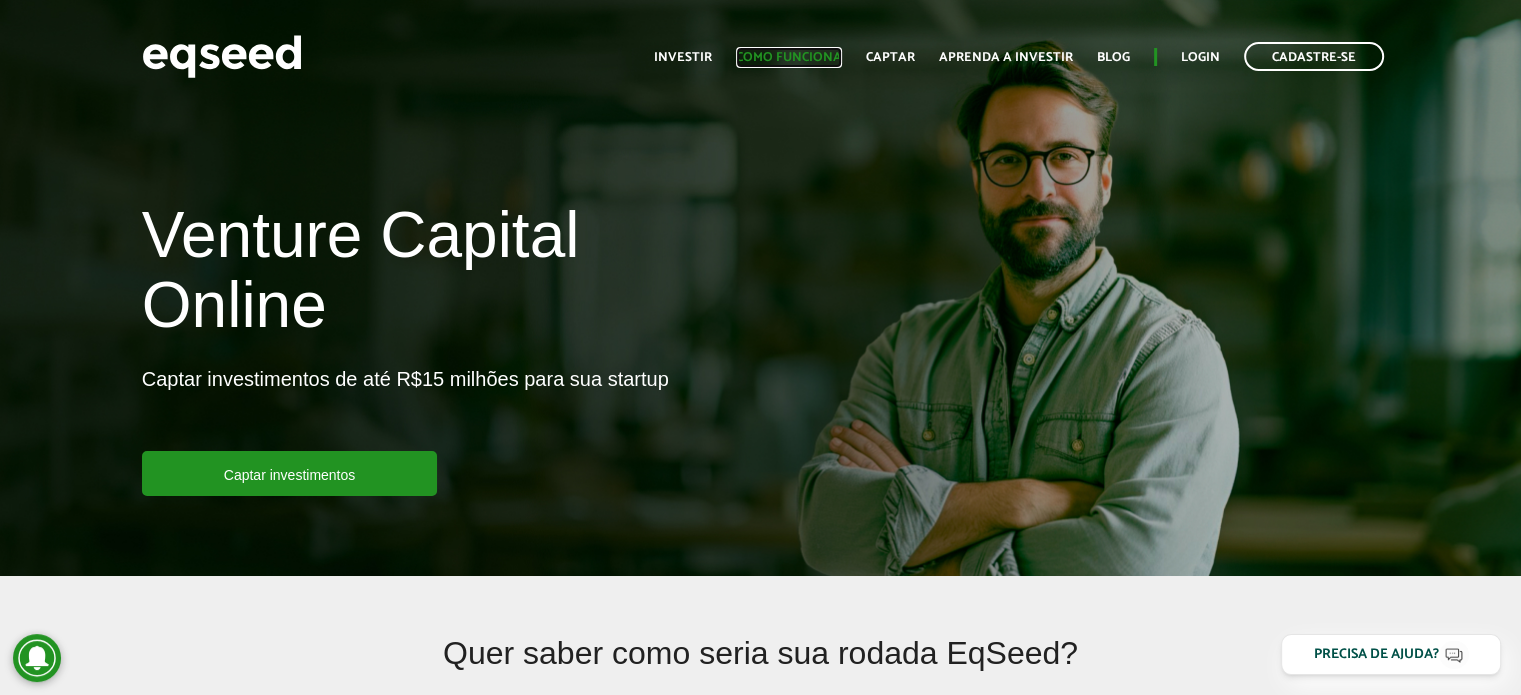 click on "Como funciona" at bounding box center [789, 57] 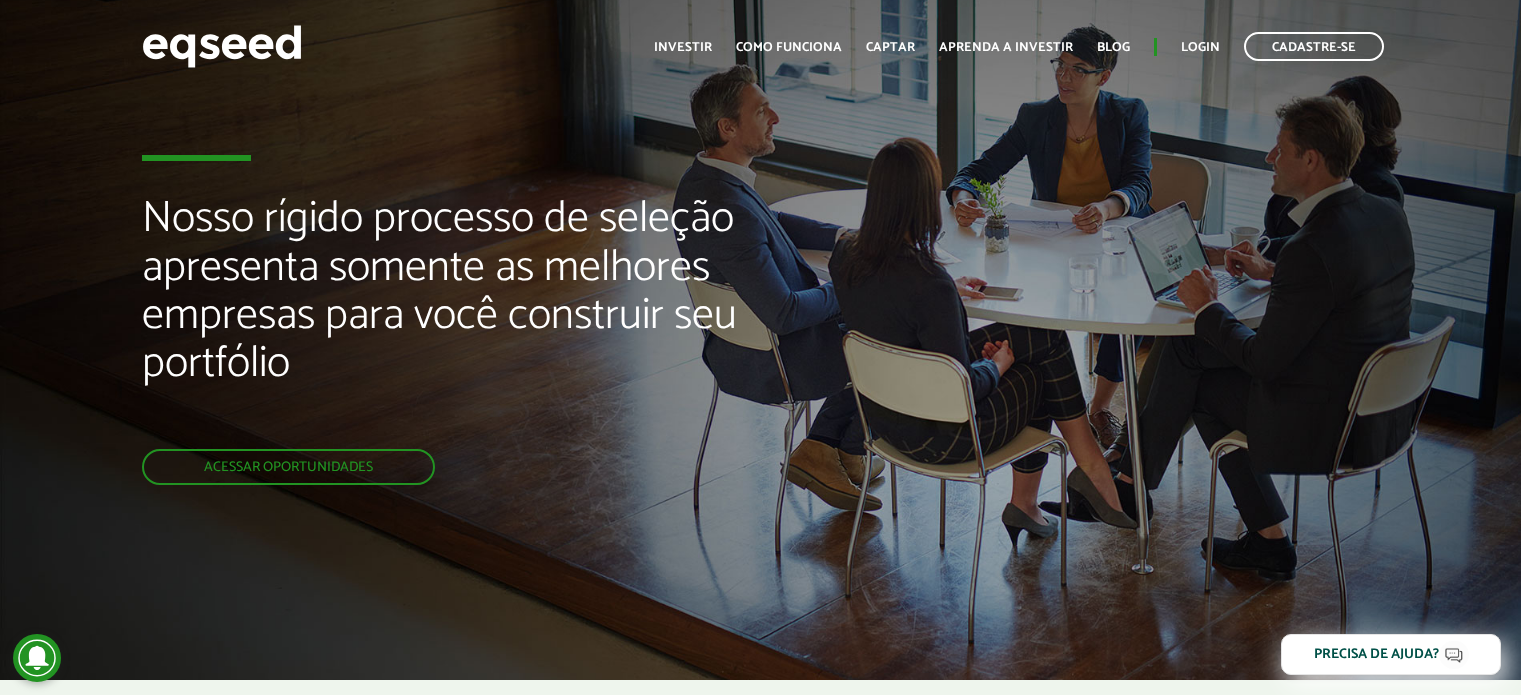 scroll, scrollTop: 0, scrollLeft: 0, axis: both 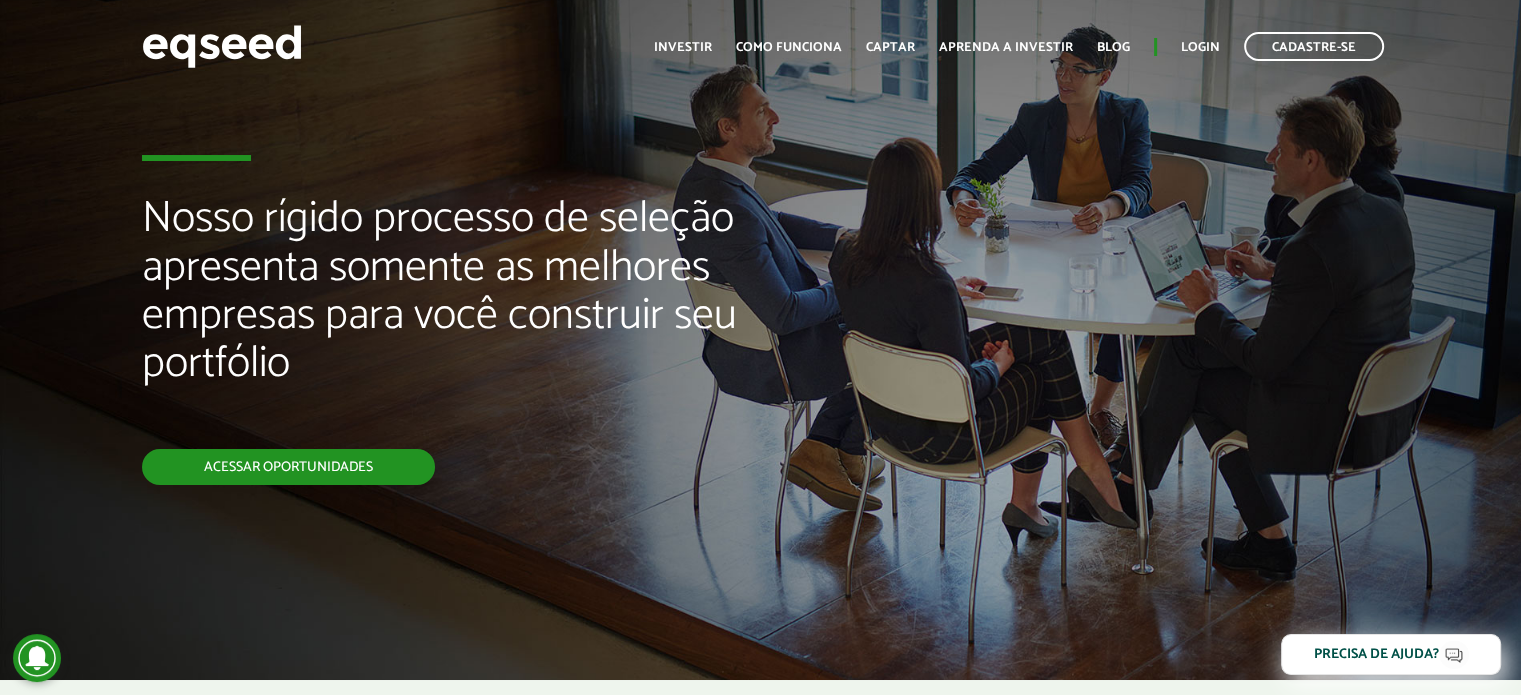 click on "Acessar oportunidades" at bounding box center (288, 467) 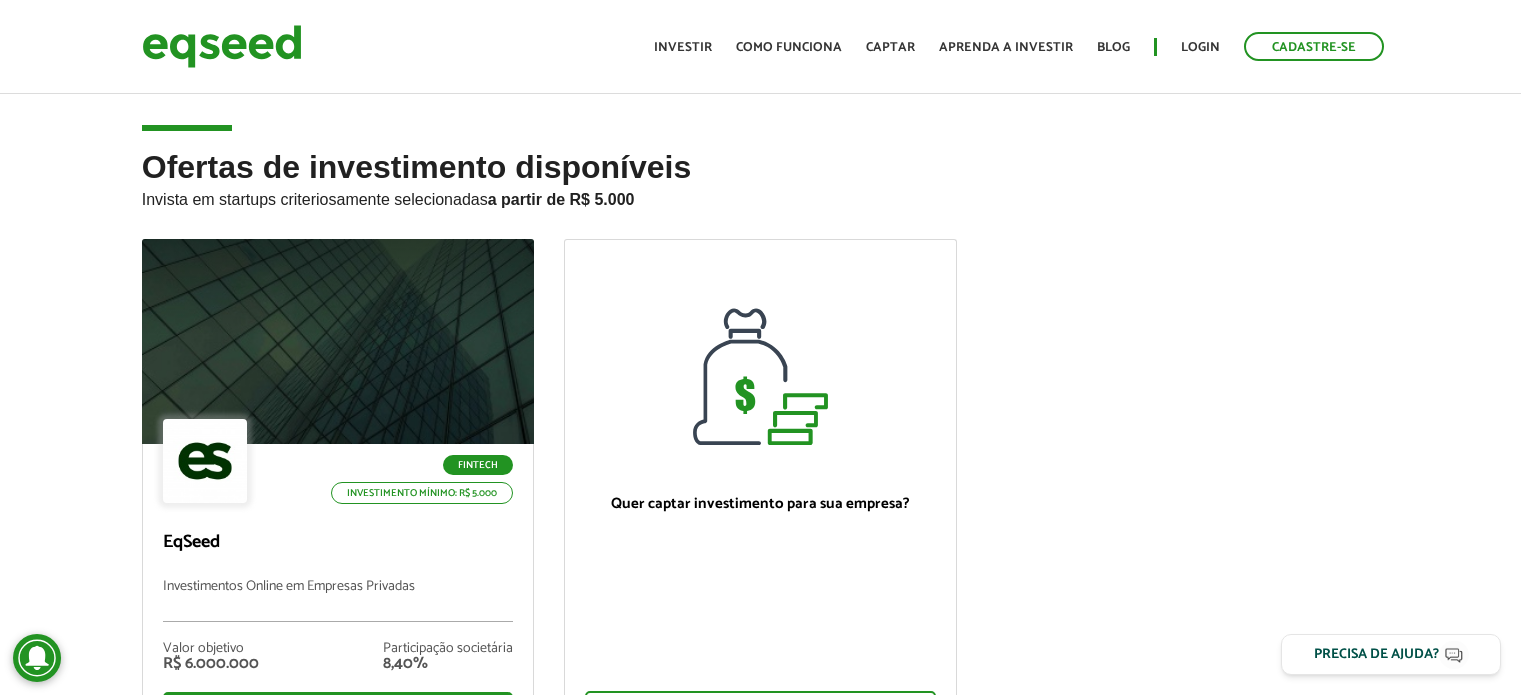 scroll, scrollTop: 0, scrollLeft: 0, axis: both 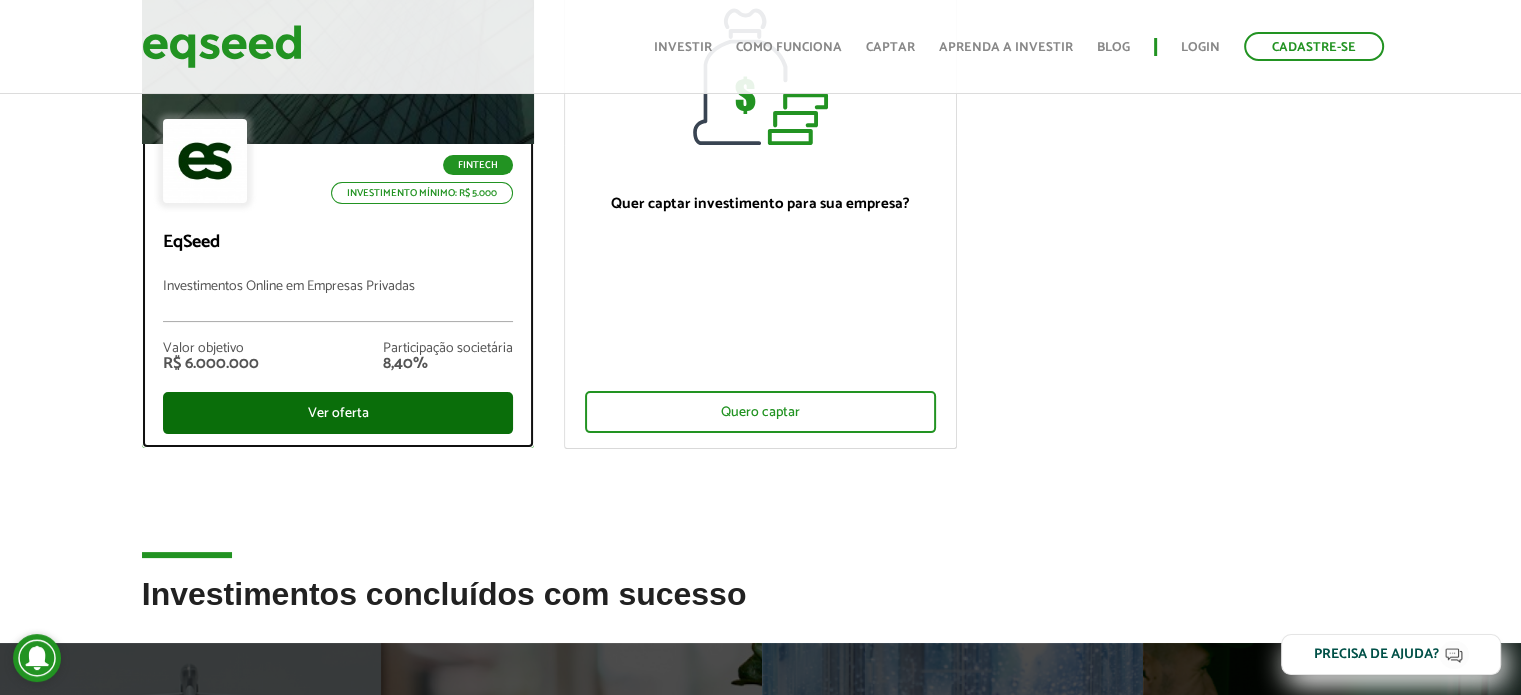 click on "Ver oferta" at bounding box center (338, 413) 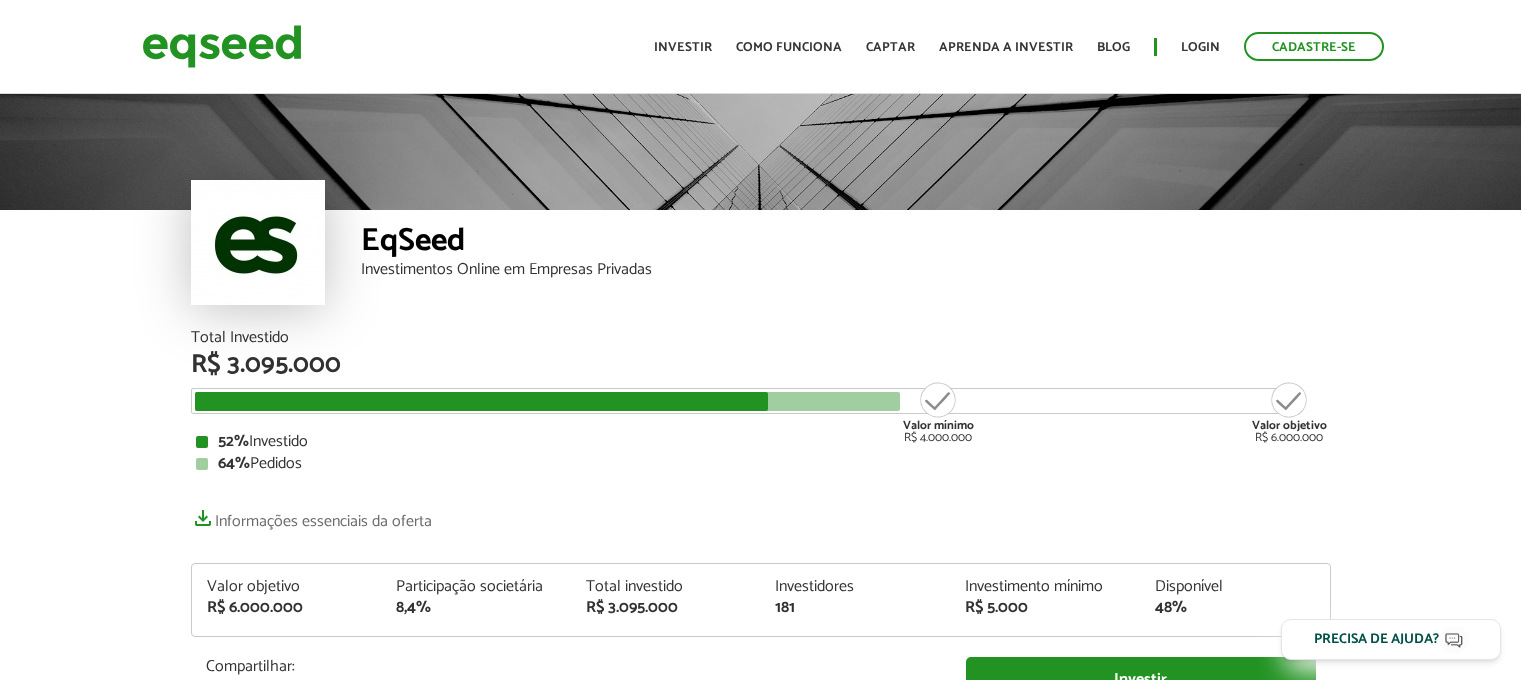 scroll, scrollTop: 0, scrollLeft: 0, axis: both 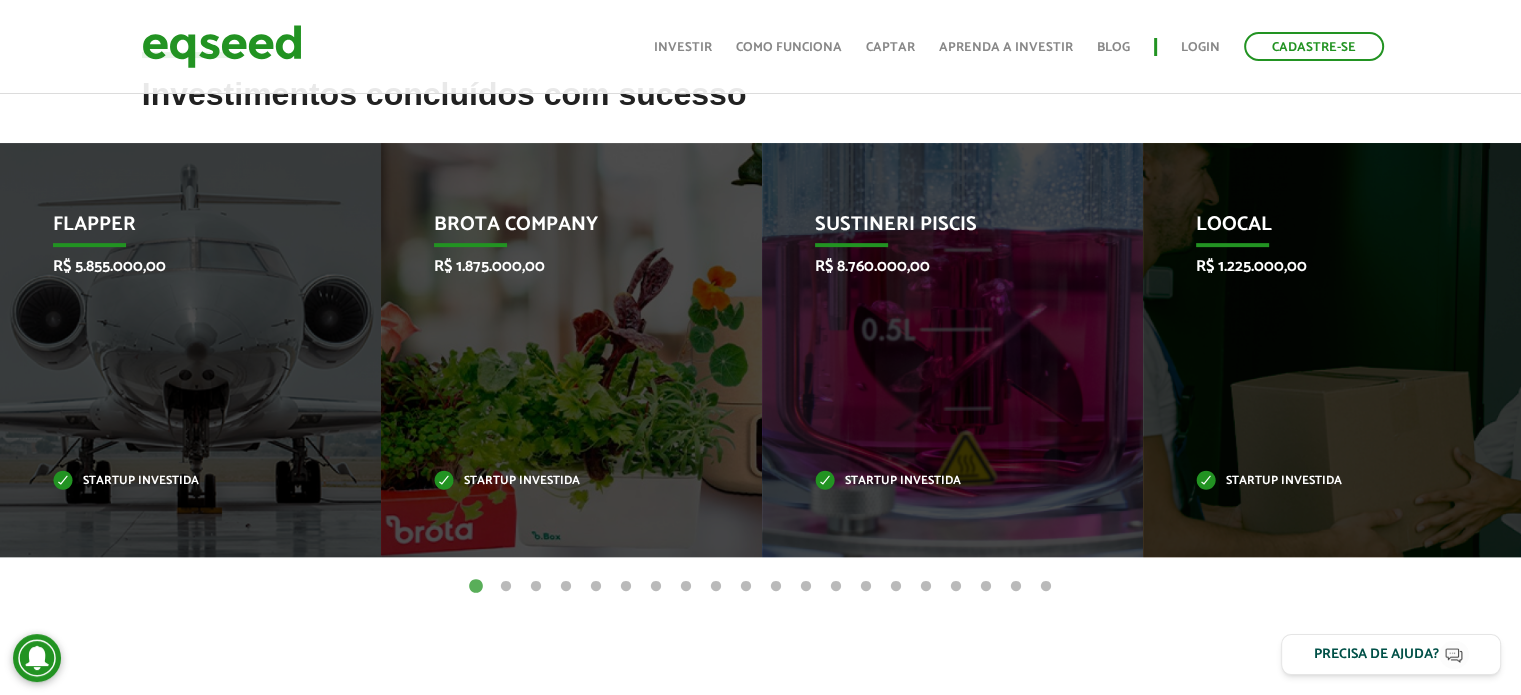 click on "2" at bounding box center [506, 587] 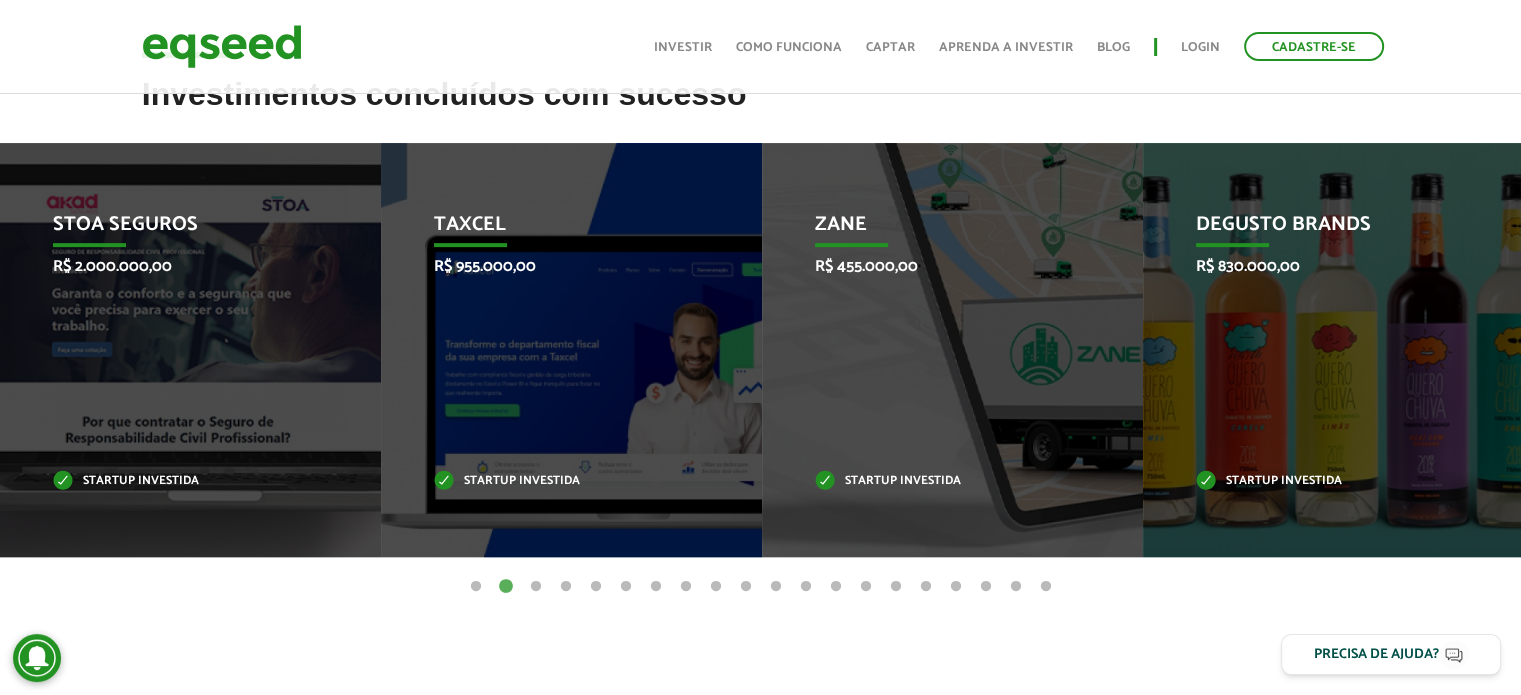 click on "3" at bounding box center (536, 587) 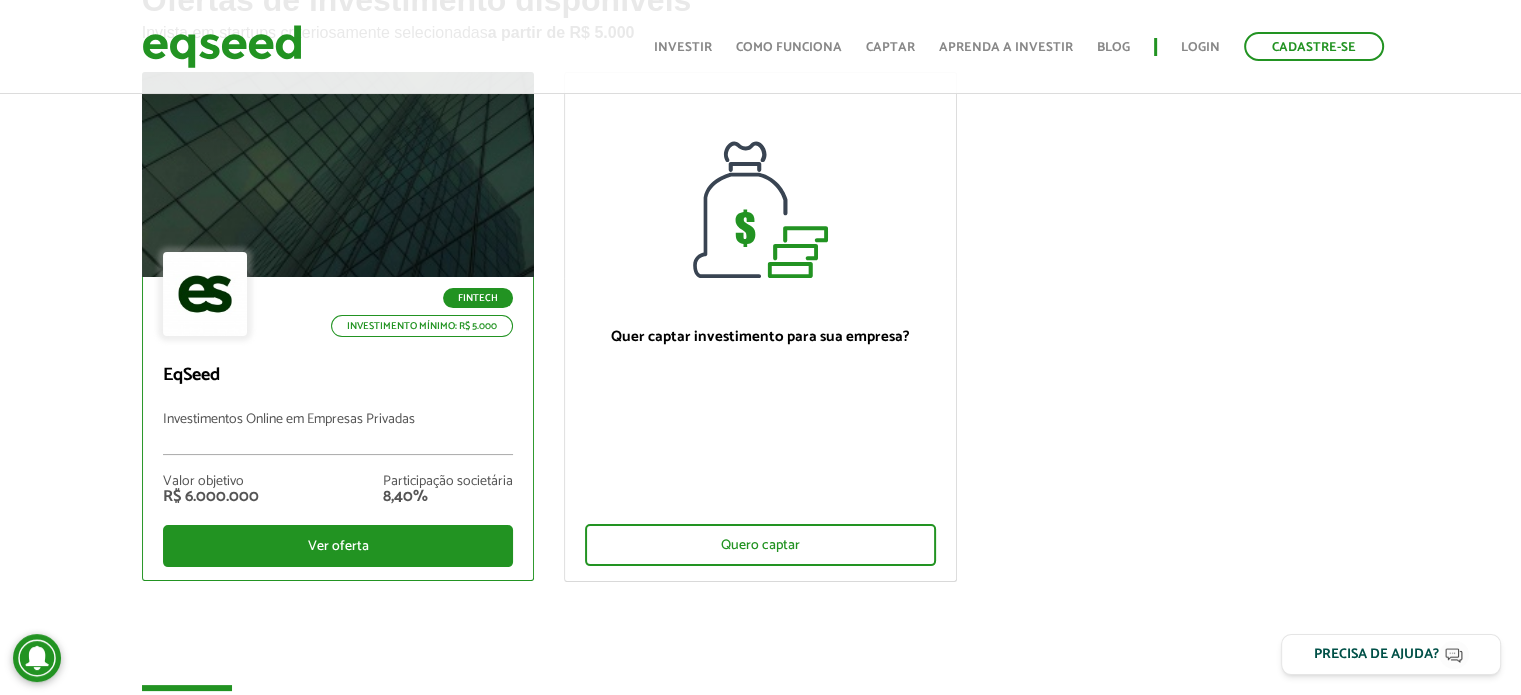 scroll, scrollTop: 200, scrollLeft: 0, axis: vertical 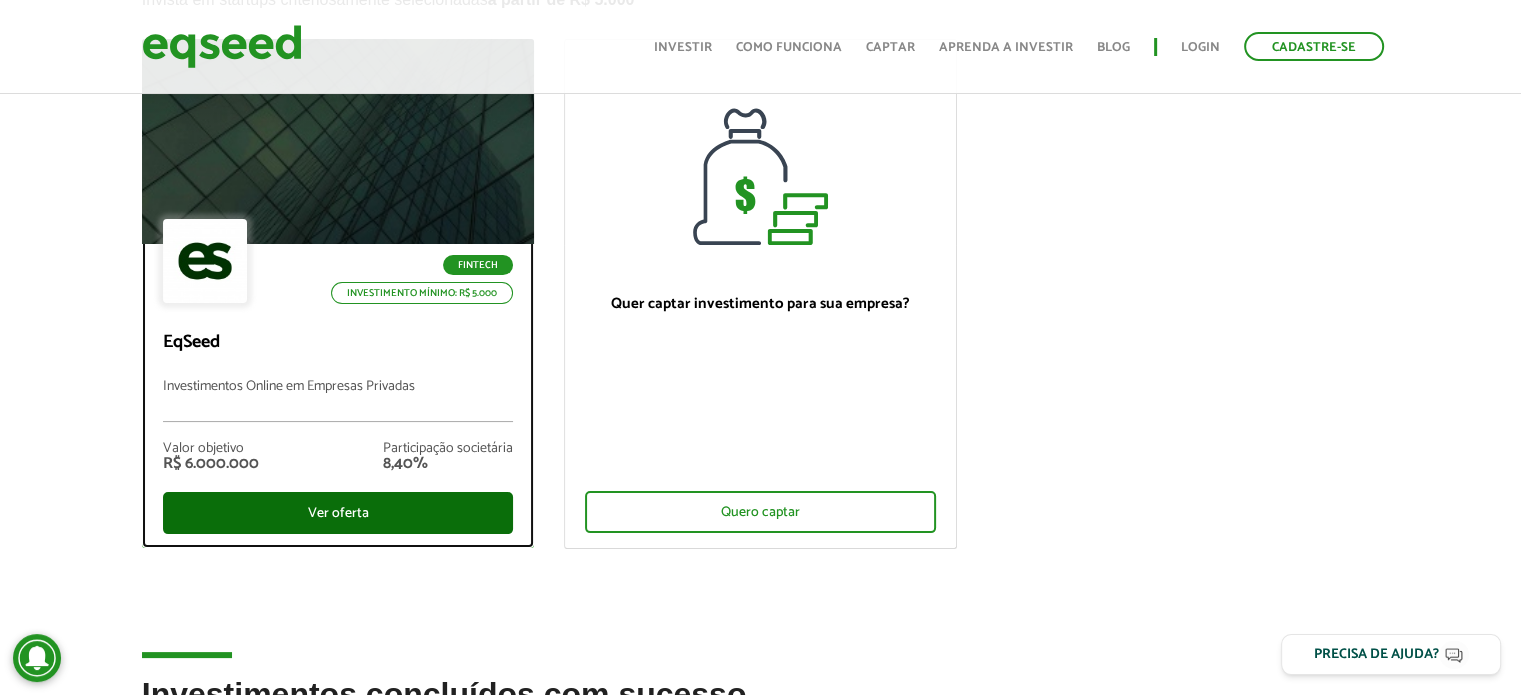 click on "Ver oferta" at bounding box center (338, 513) 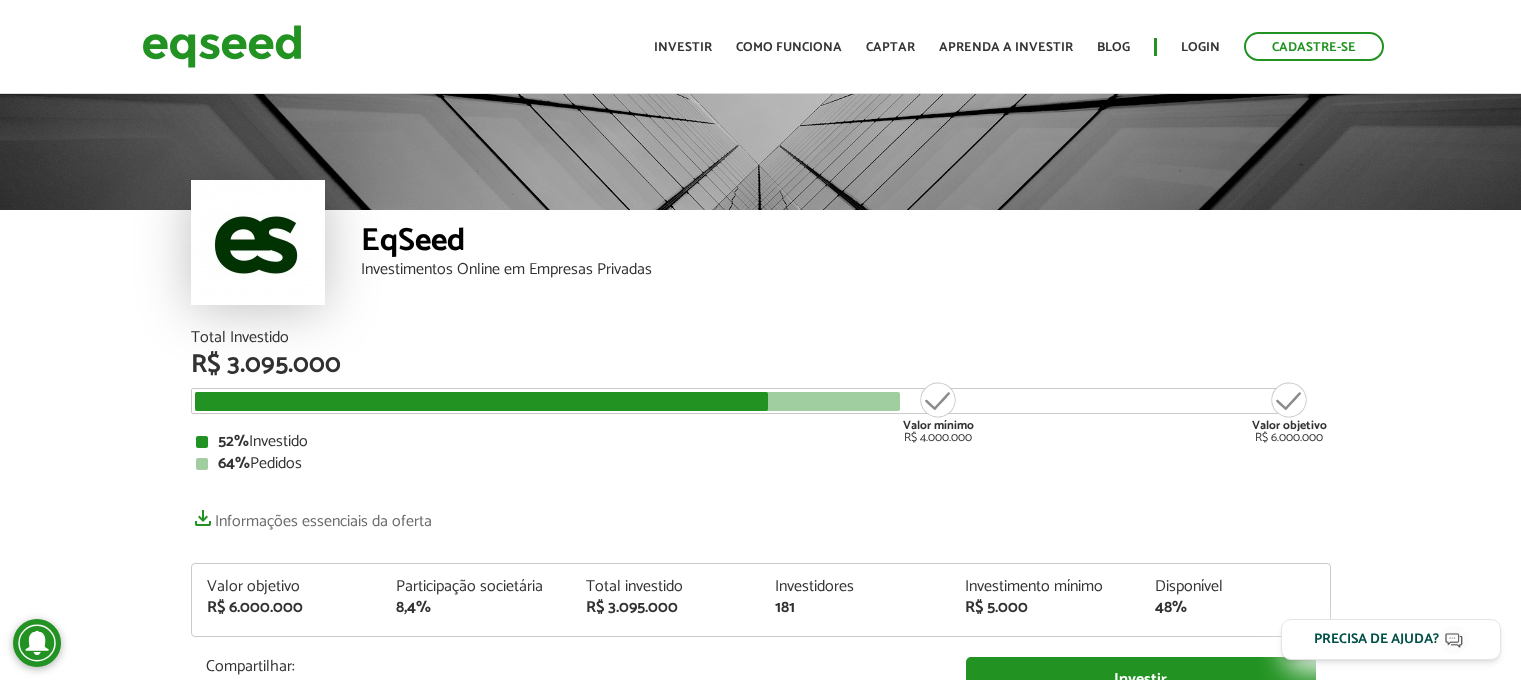 scroll, scrollTop: 0, scrollLeft: 0, axis: both 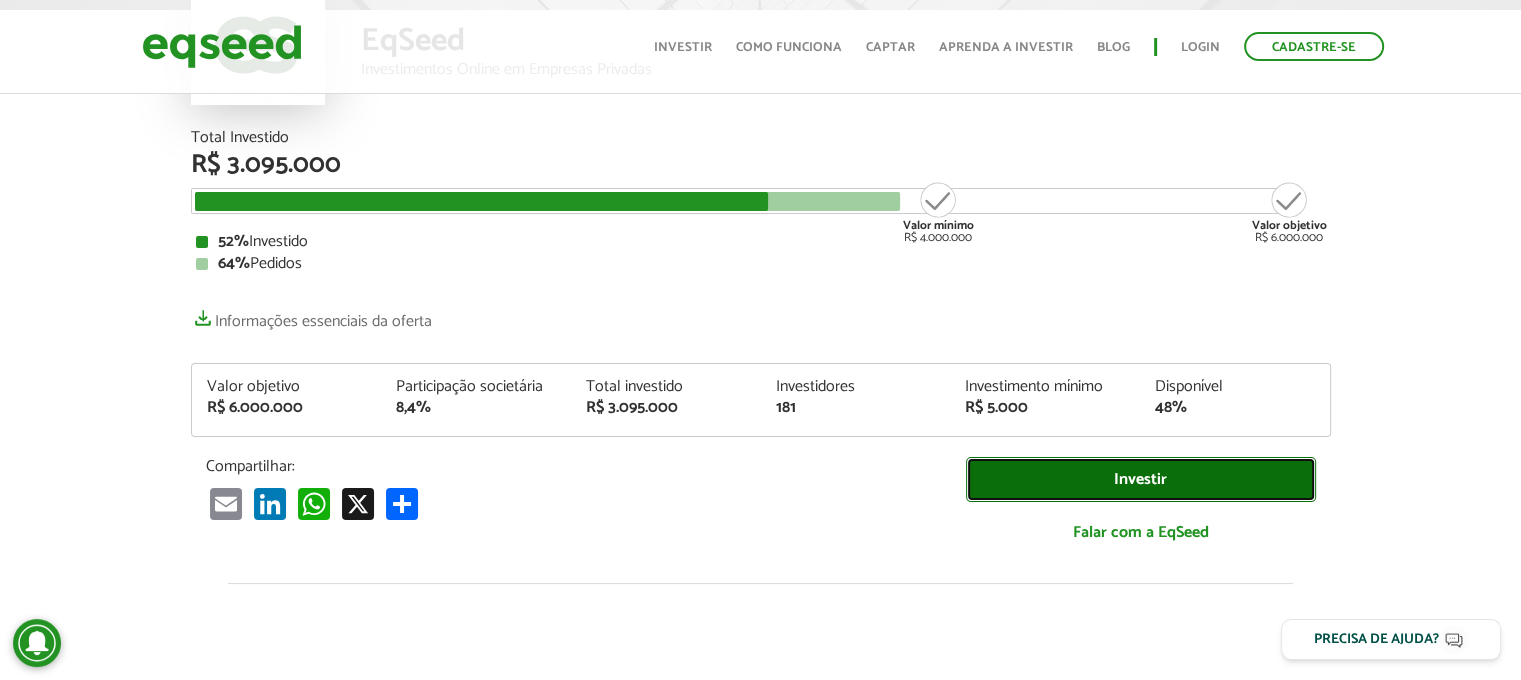 click on "Investir" at bounding box center (1141, 479) 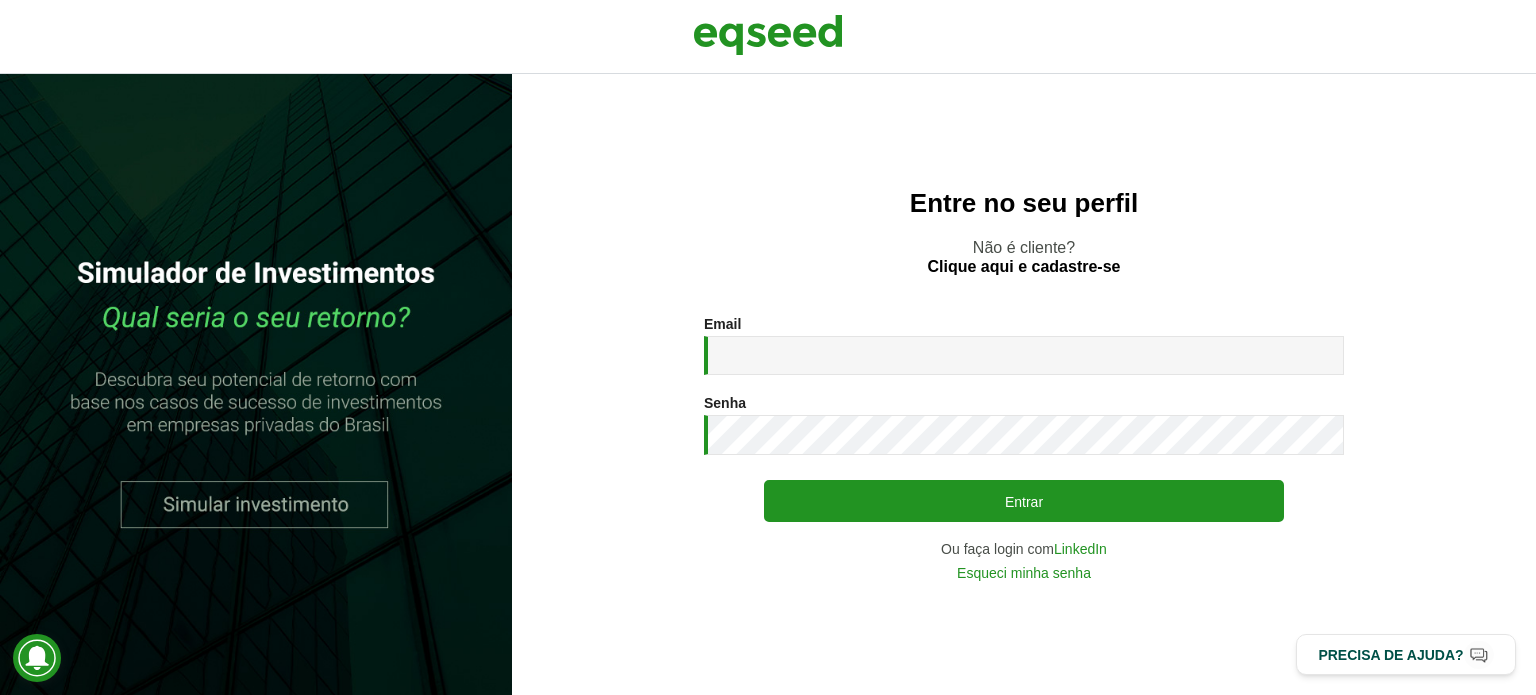scroll, scrollTop: 0, scrollLeft: 0, axis: both 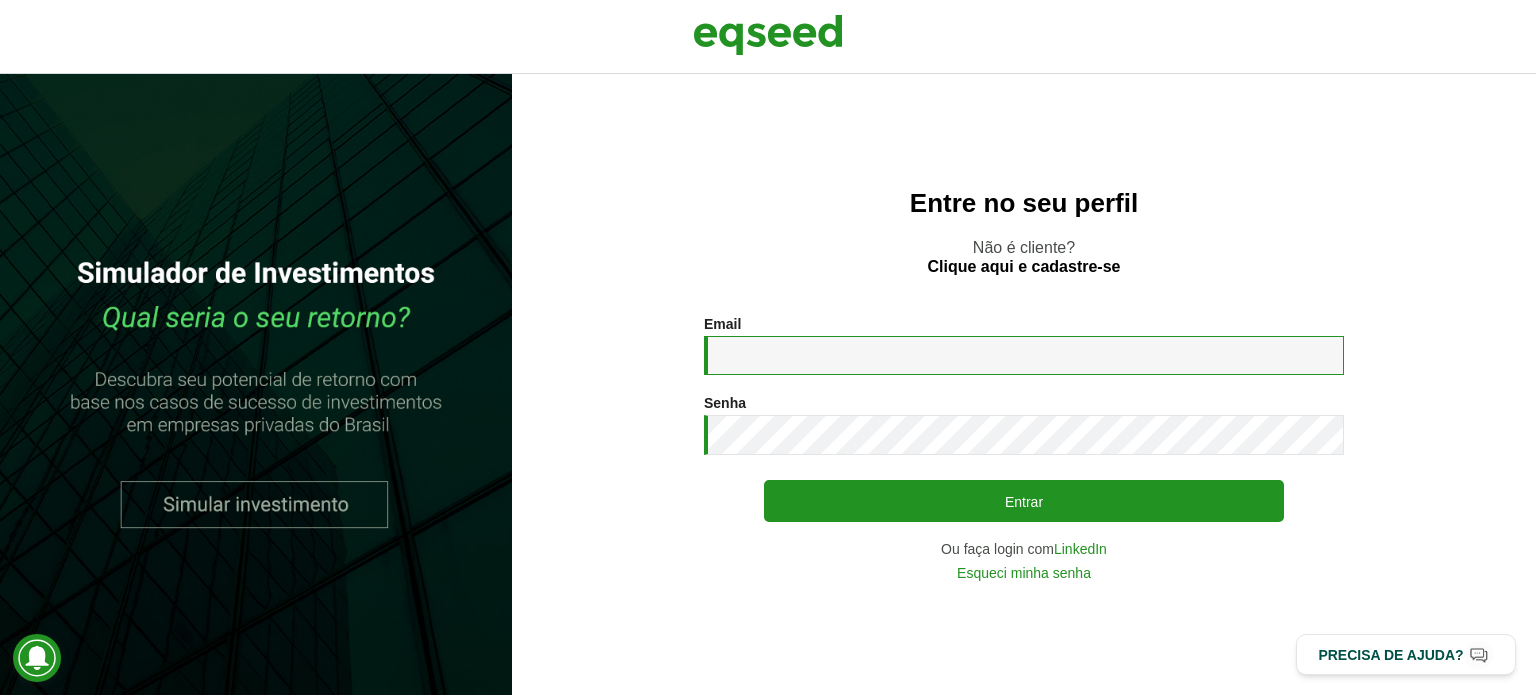 click on "Email  *" at bounding box center [1024, 355] 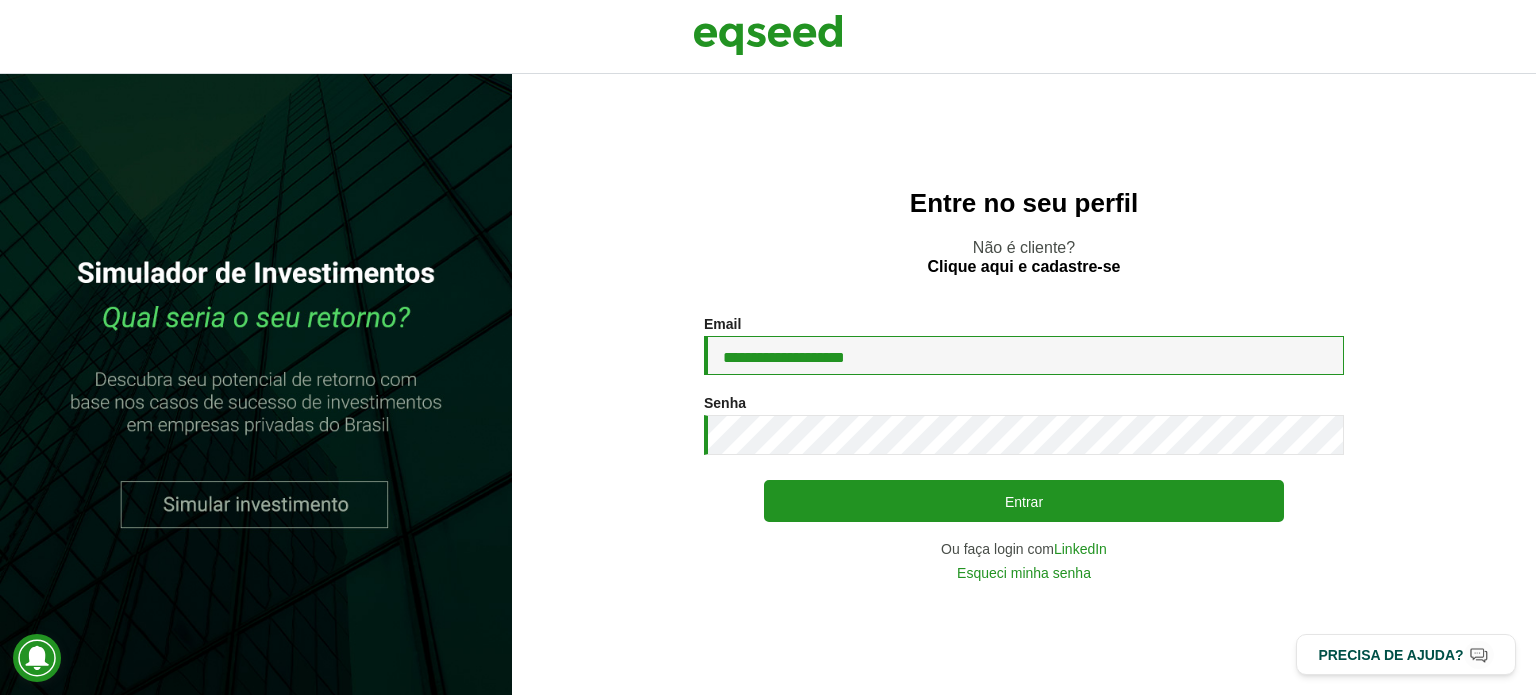 click on "**********" at bounding box center (1024, 355) 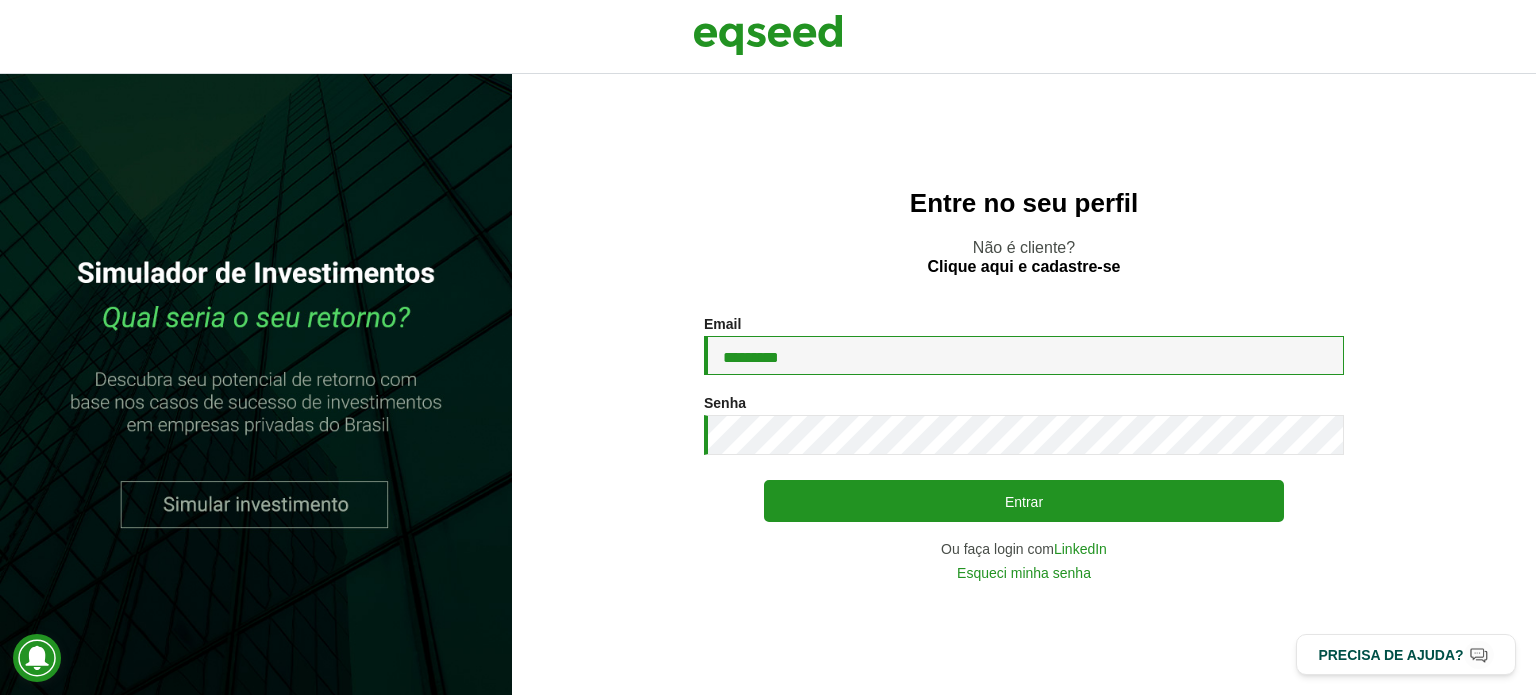 click on "*********" at bounding box center (1024, 355) 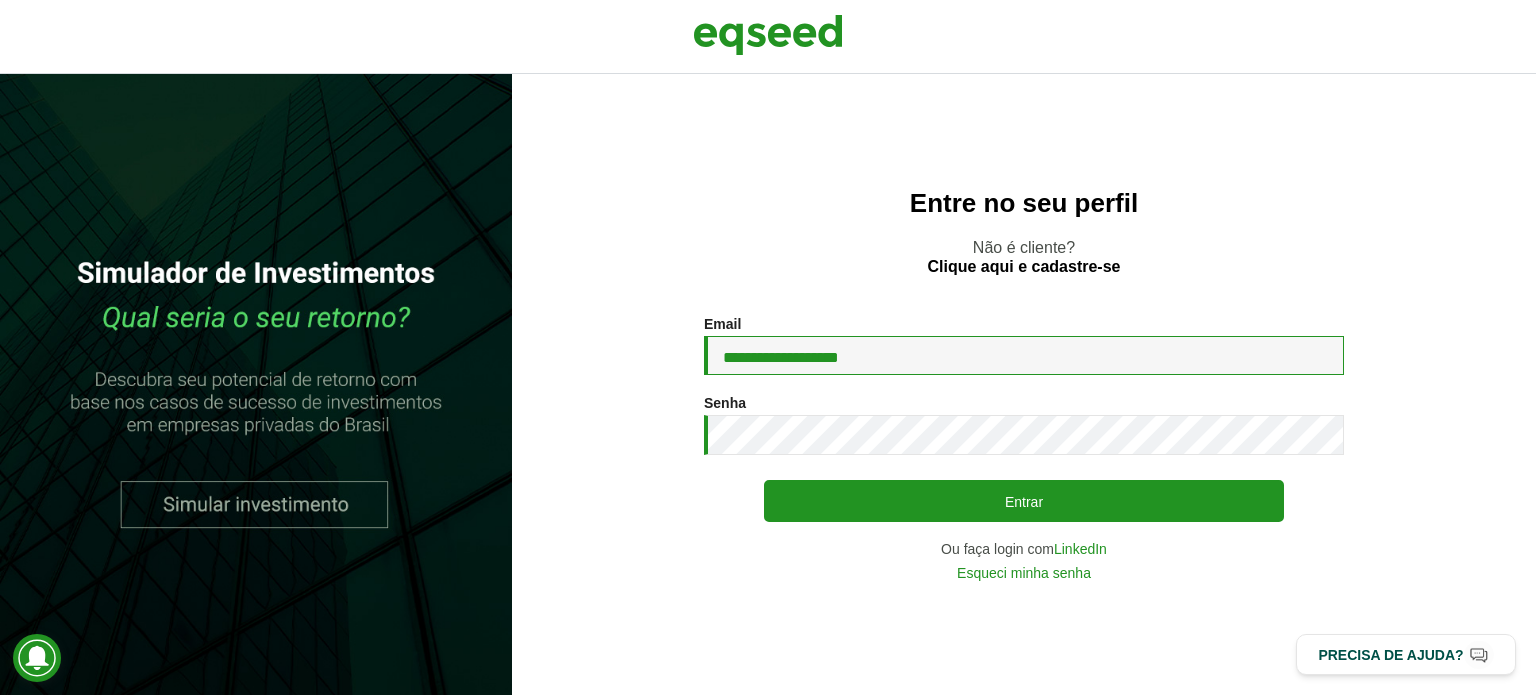 type on "**********" 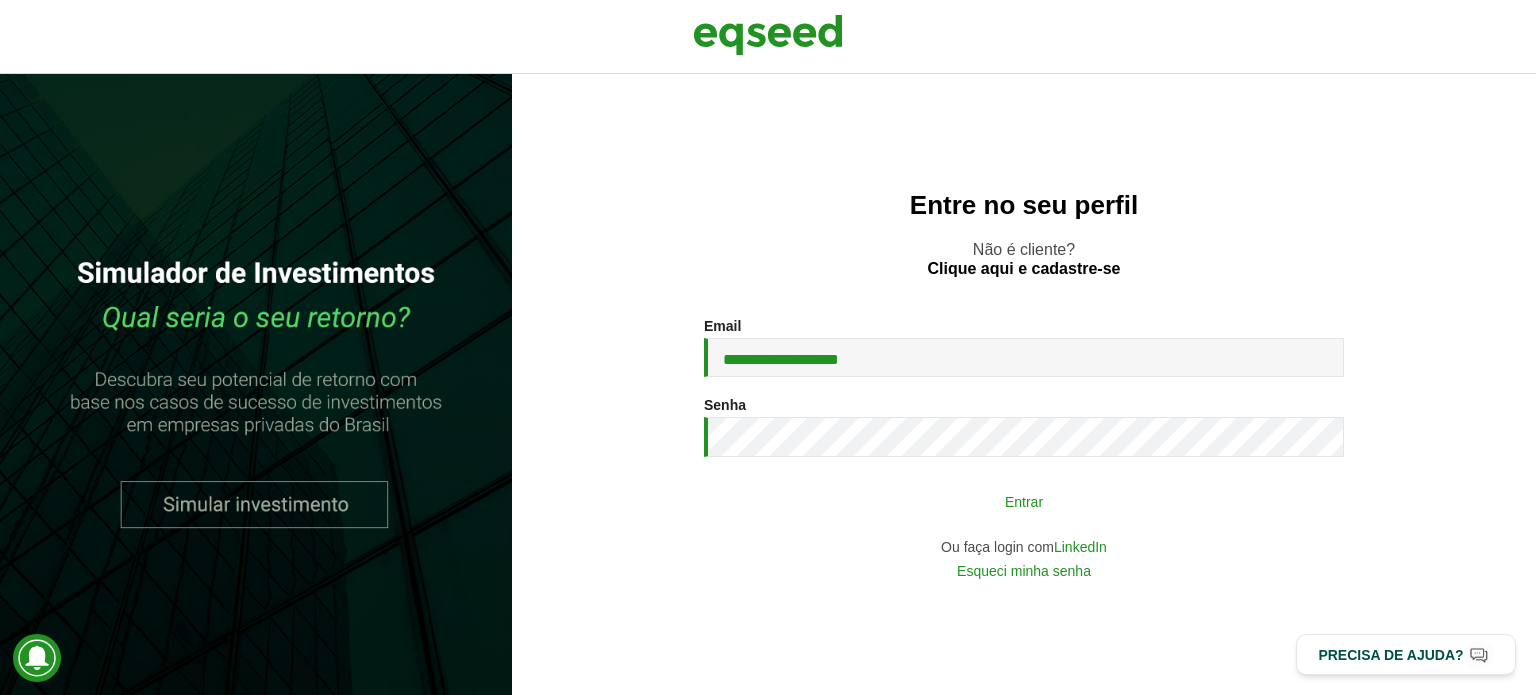 click on "Entrar" at bounding box center [1024, 501] 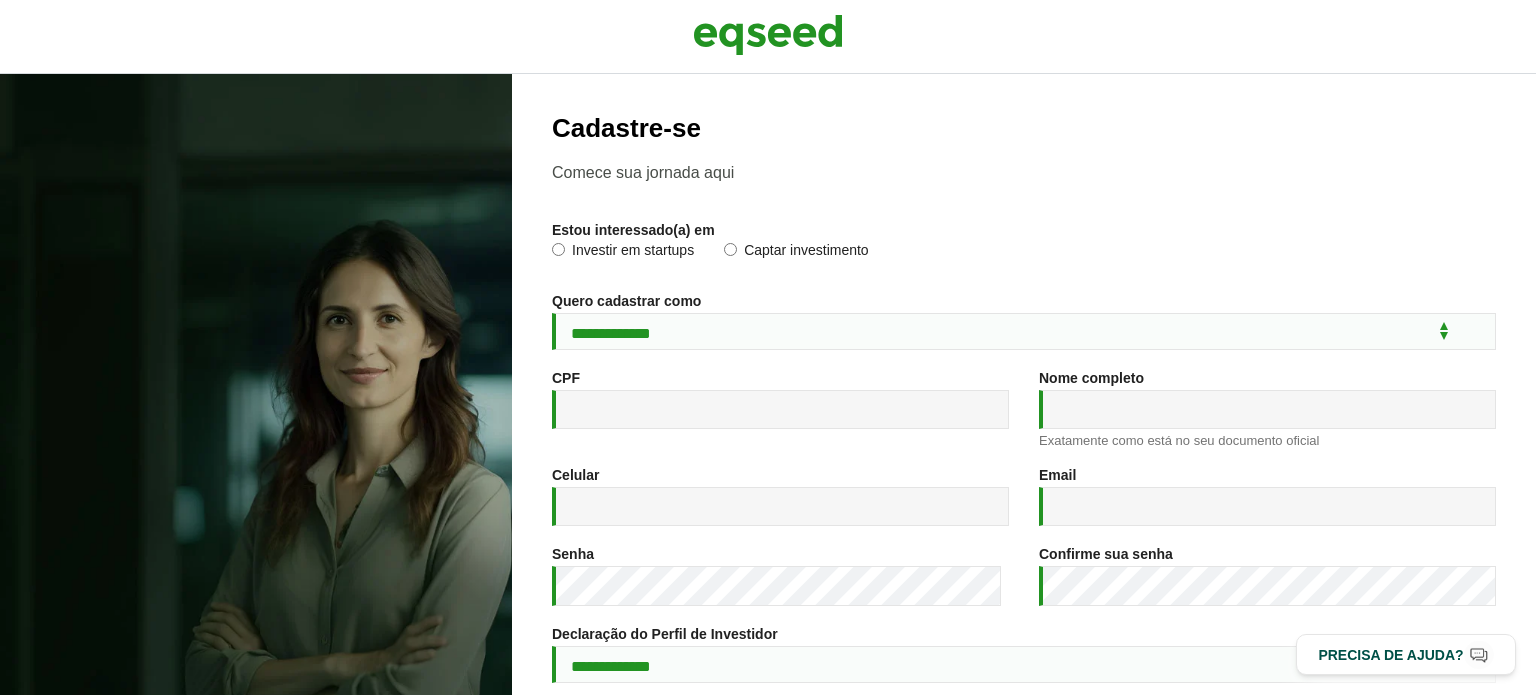 scroll, scrollTop: 0, scrollLeft: 0, axis: both 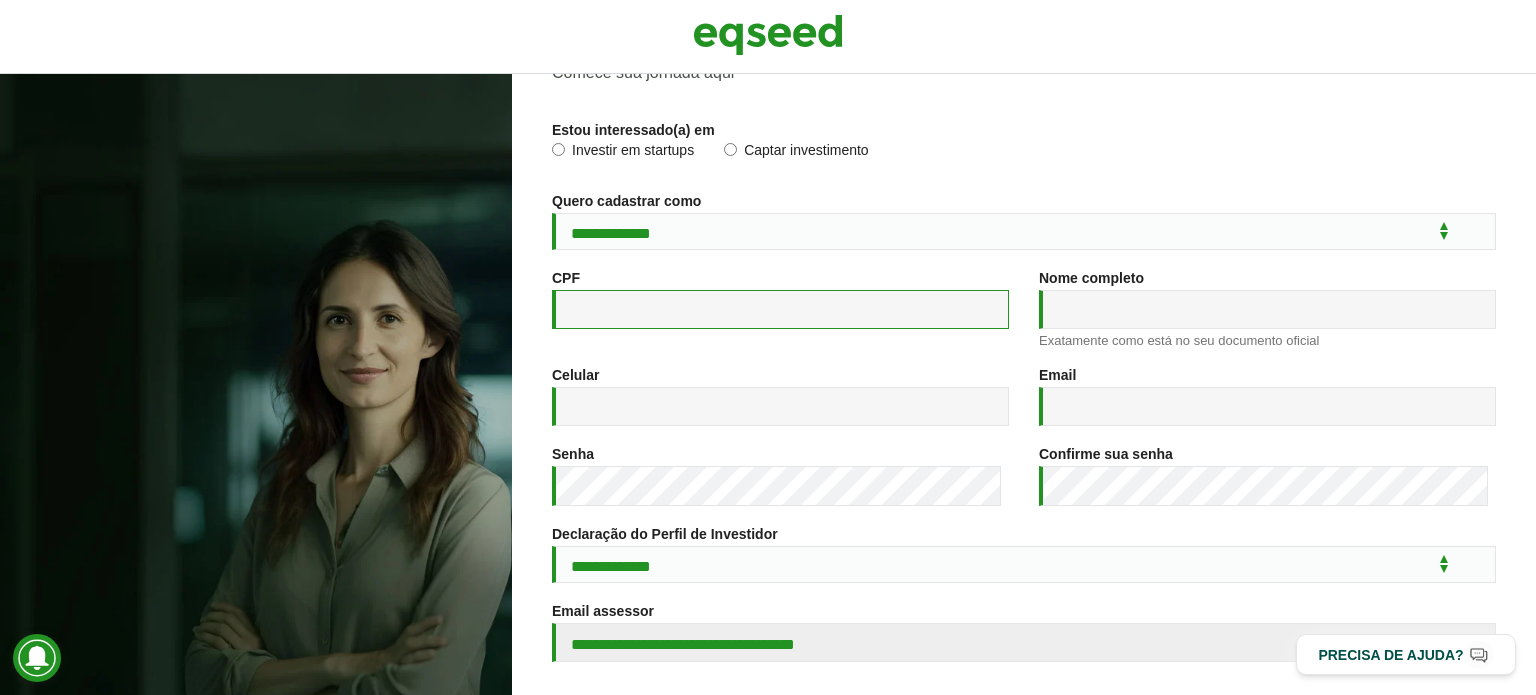 click on "CPF  *" at bounding box center [780, 309] 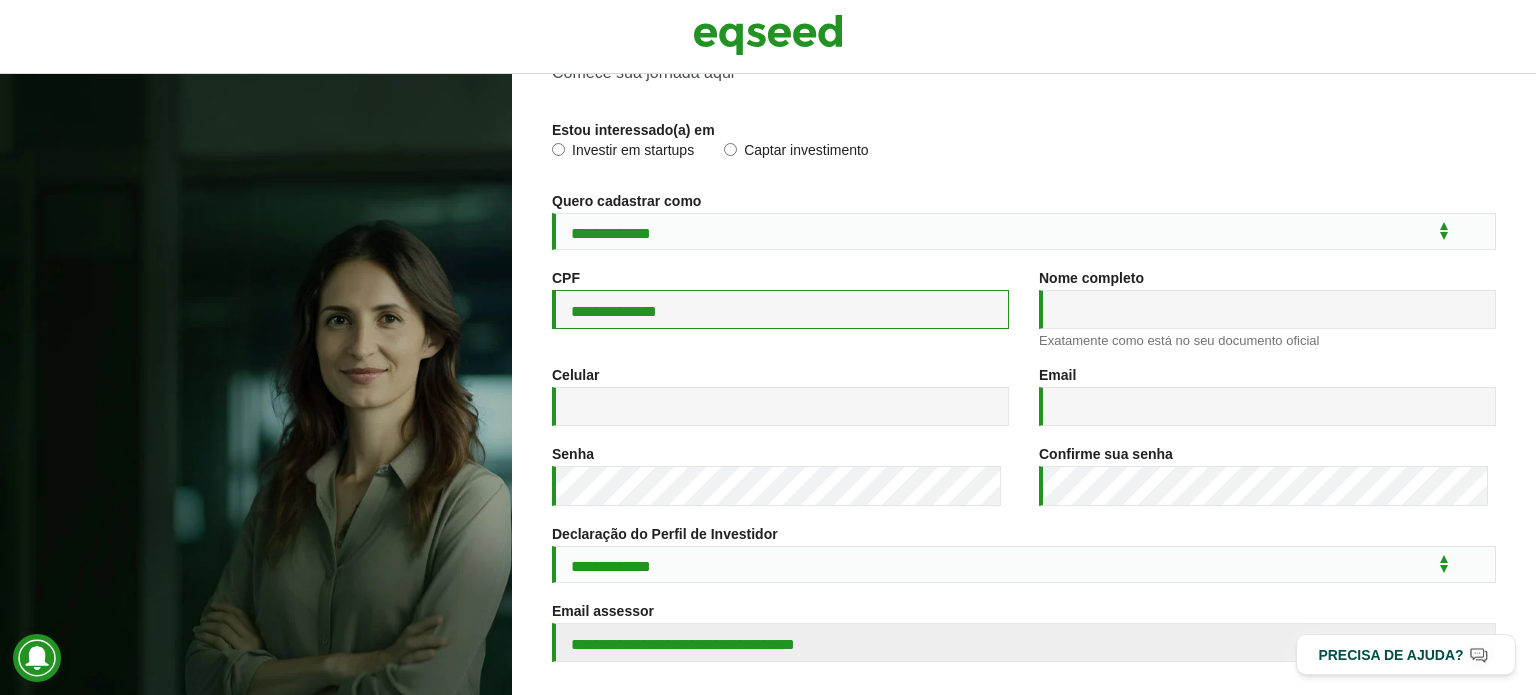 type on "**********" 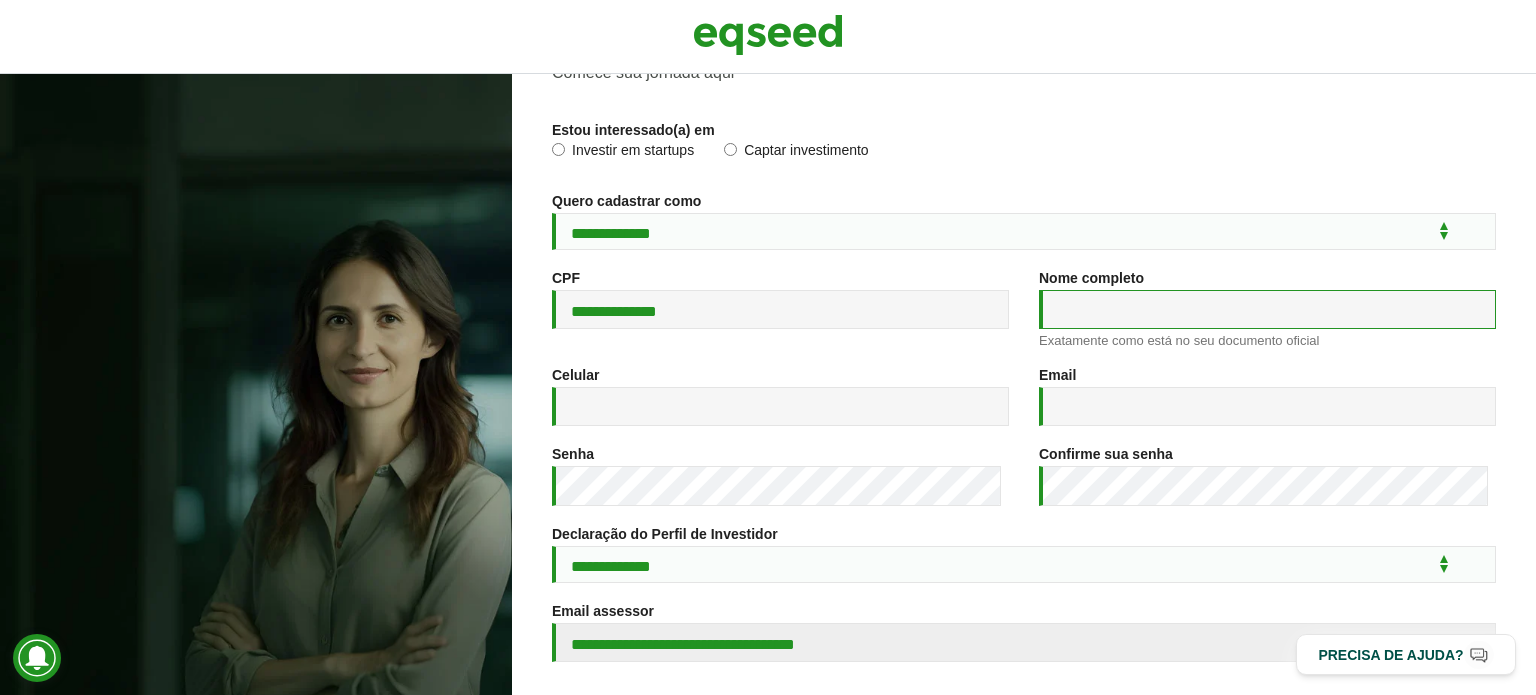 click on "Nome completo  *" at bounding box center (1267, 309) 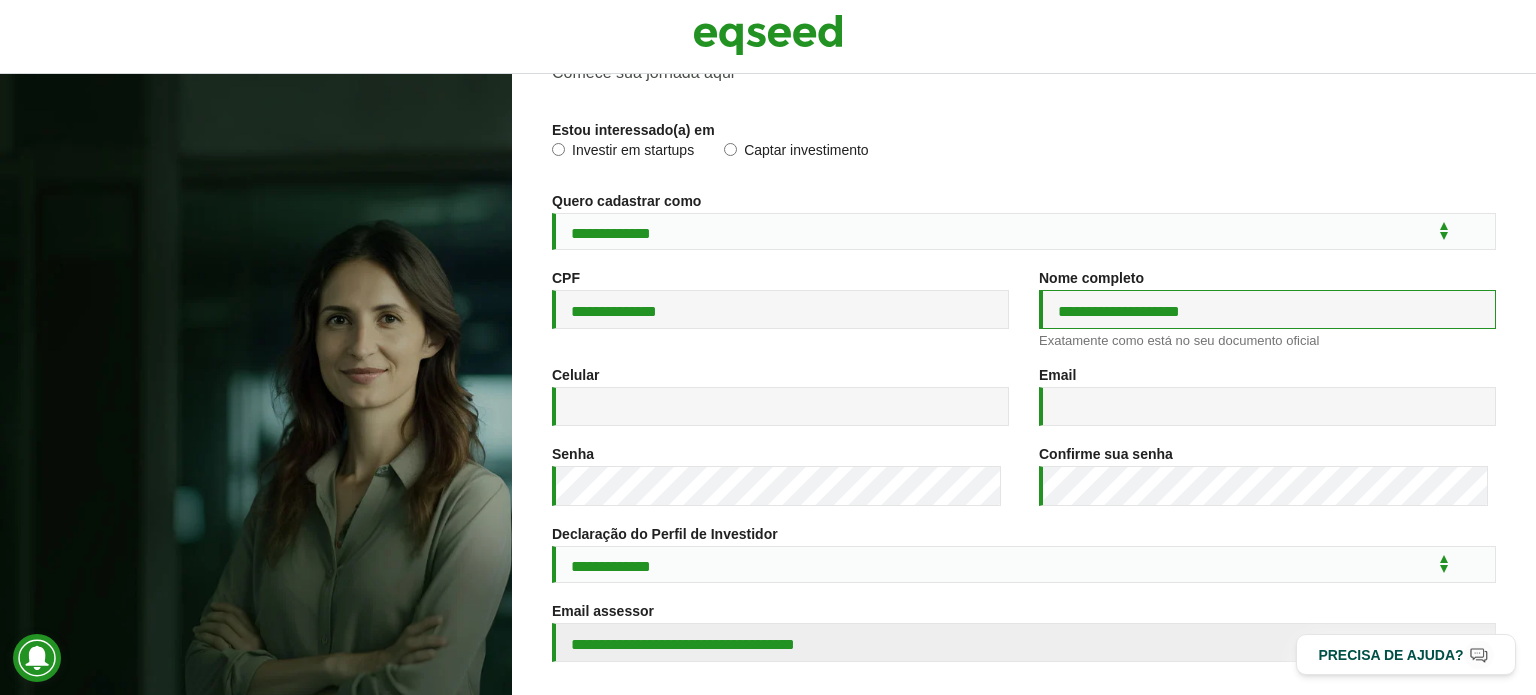 type on "**********" 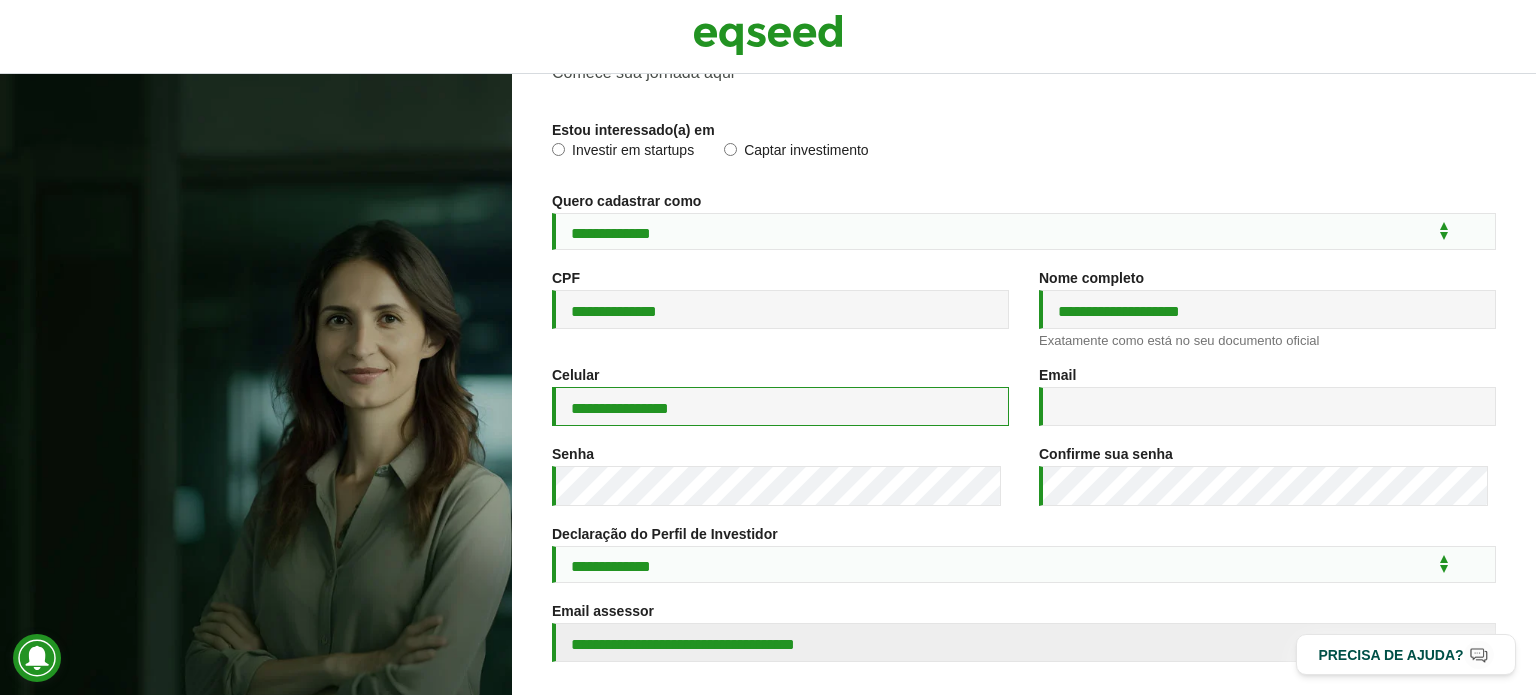 type on "**********" 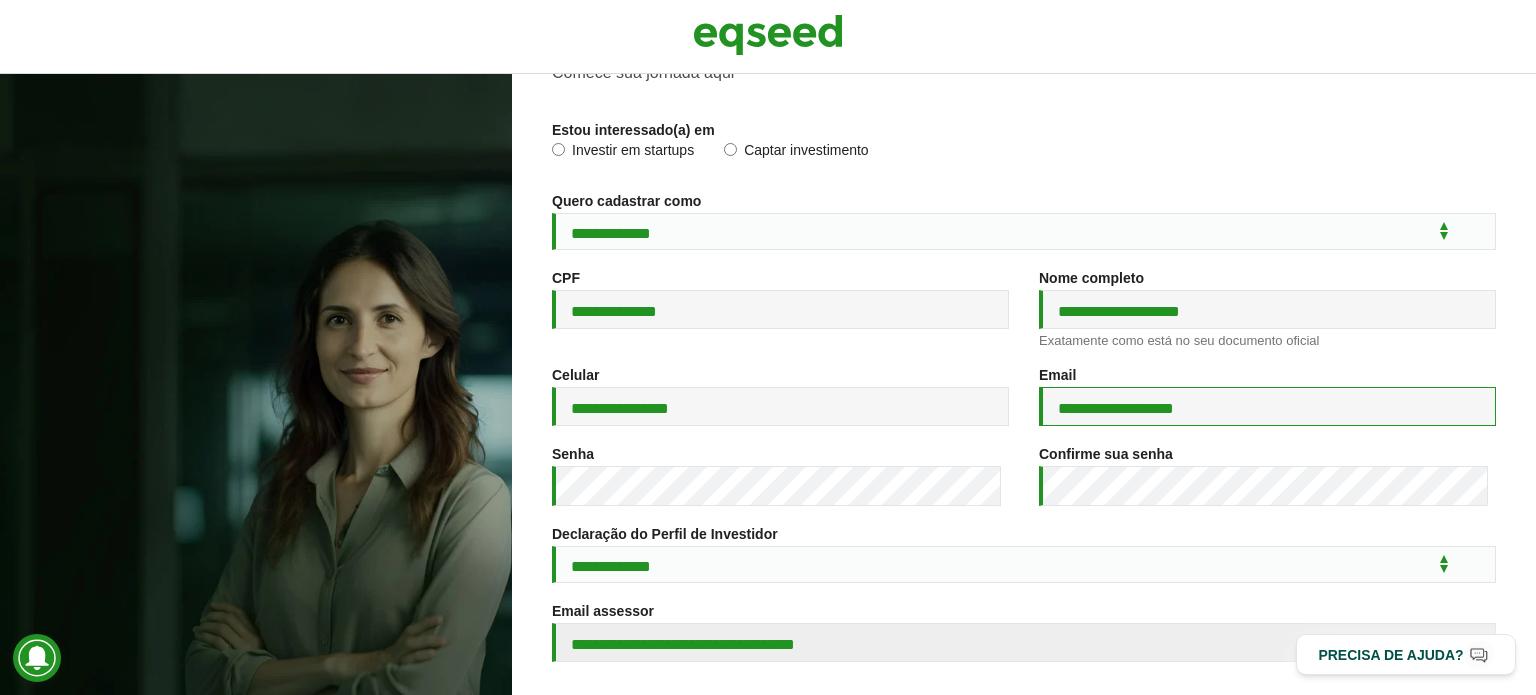 type on "**********" 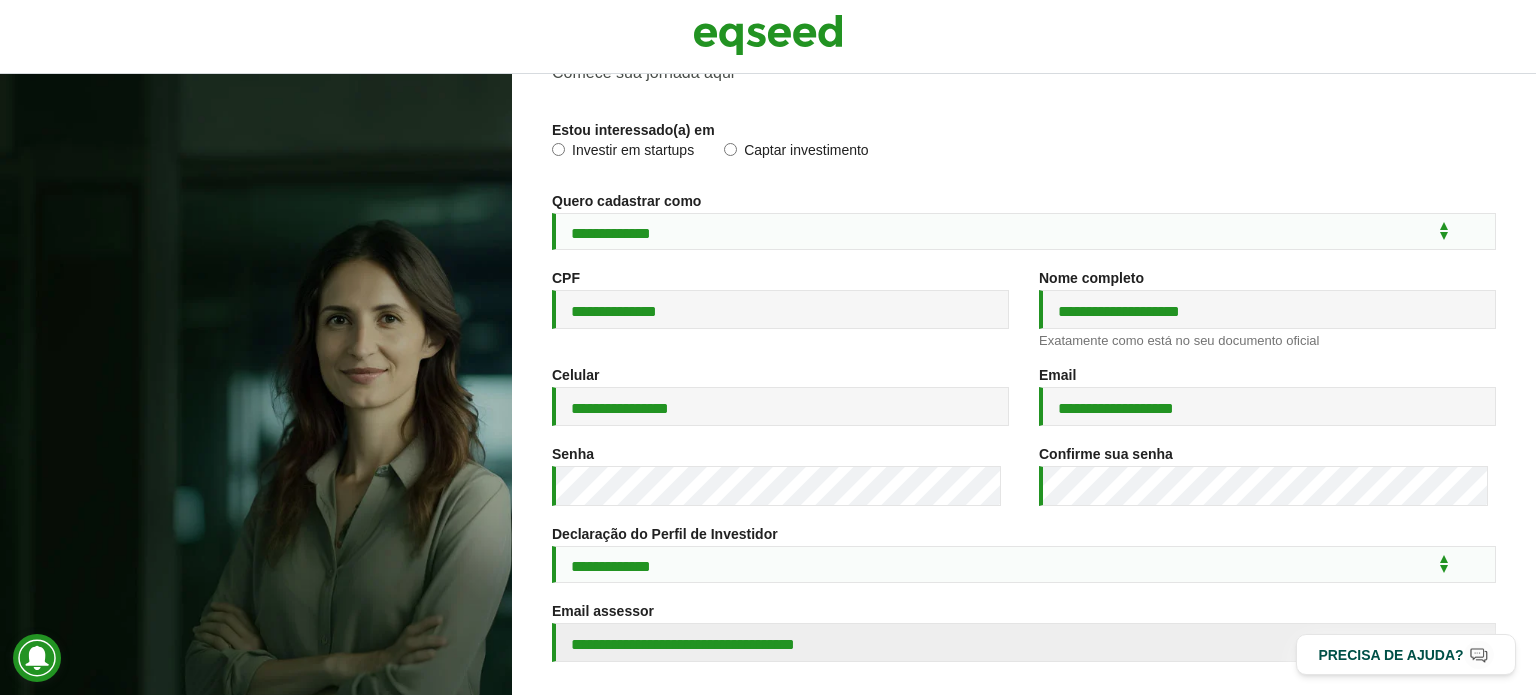 drag, startPoint x: 1392, startPoint y: 0, endPoint x: 1048, endPoint y: 95, distance: 356.87674 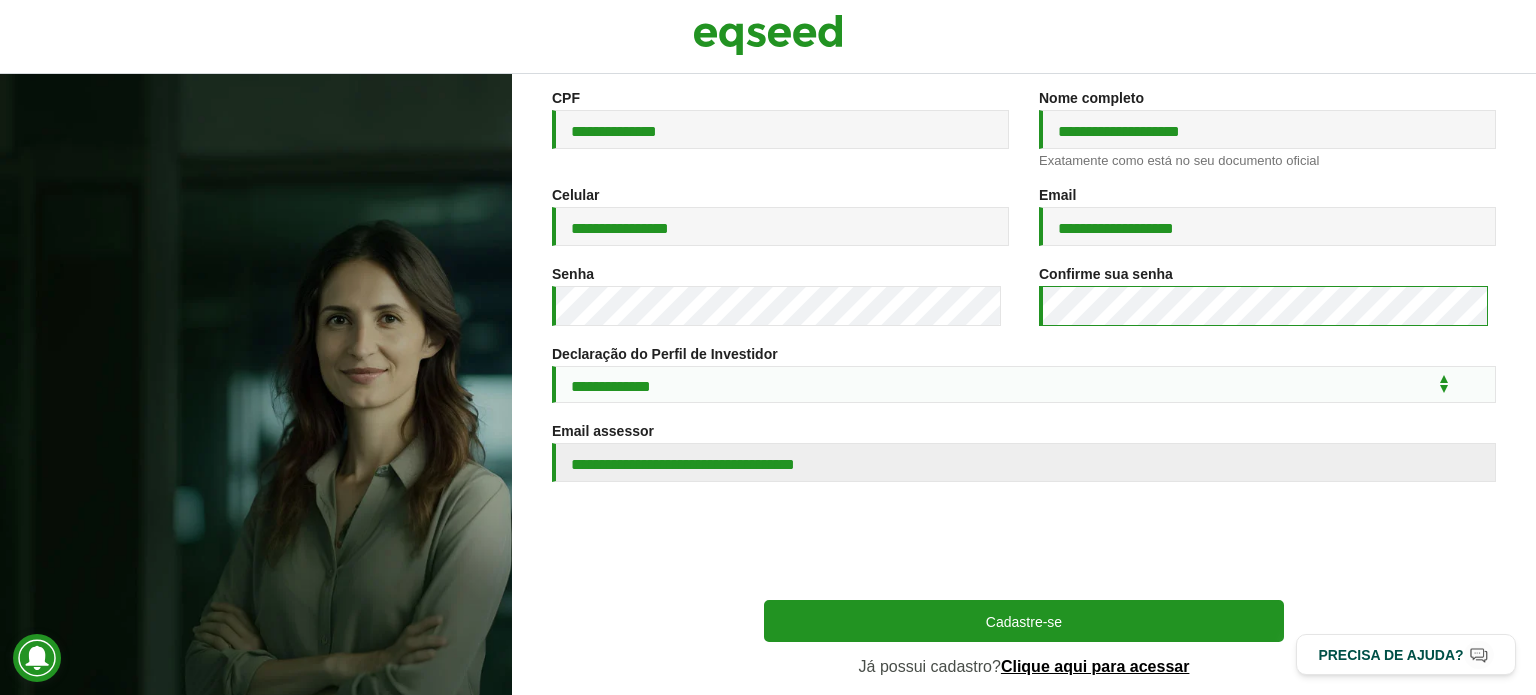 scroll, scrollTop: 300, scrollLeft: 0, axis: vertical 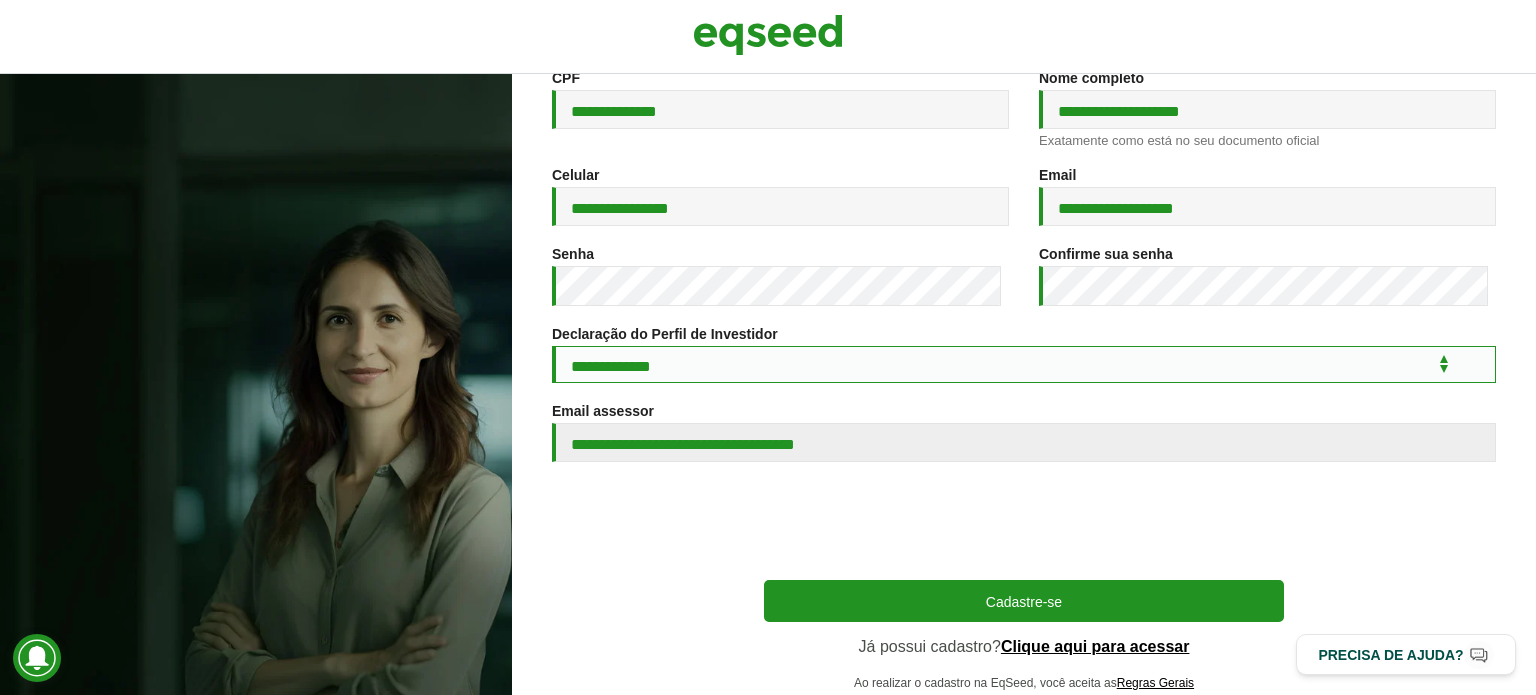 click on "**********" at bounding box center (1024, 364) 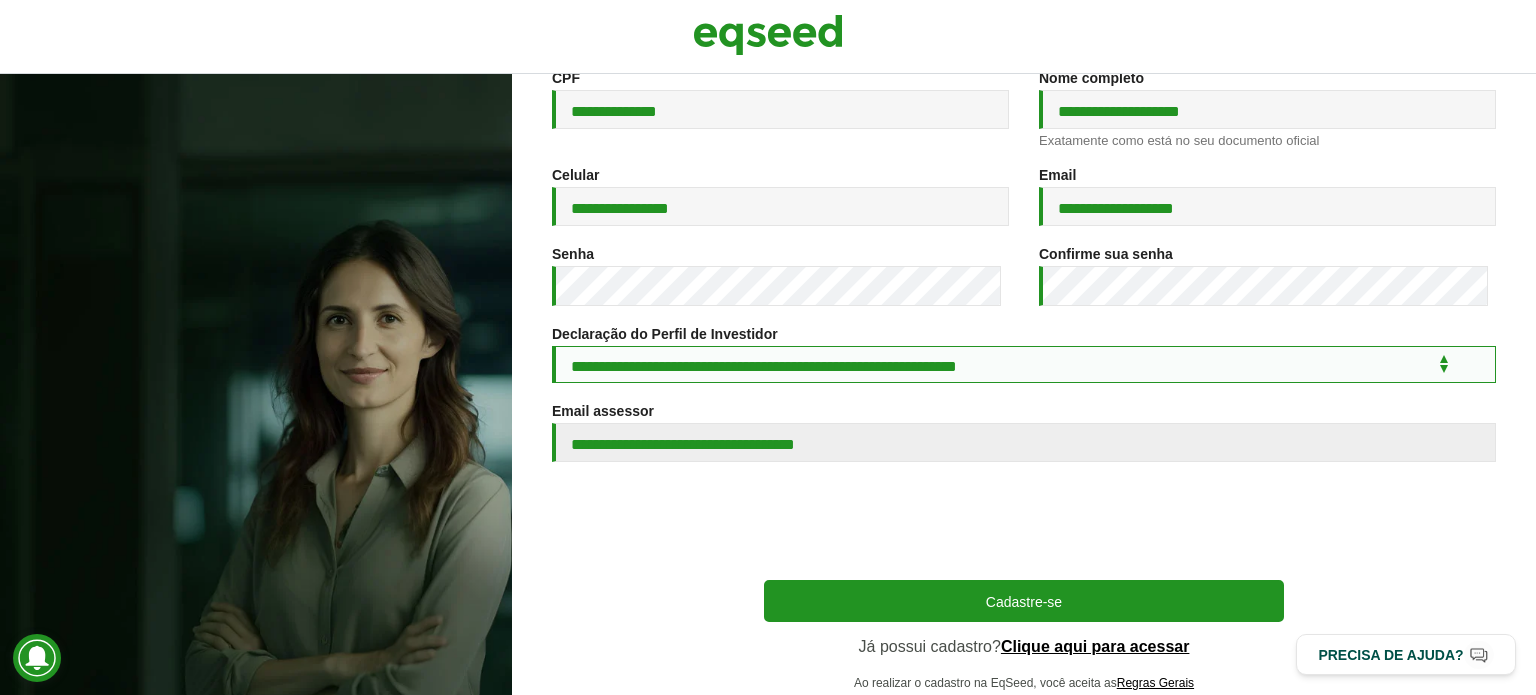 click on "**********" at bounding box center (1024, 364) 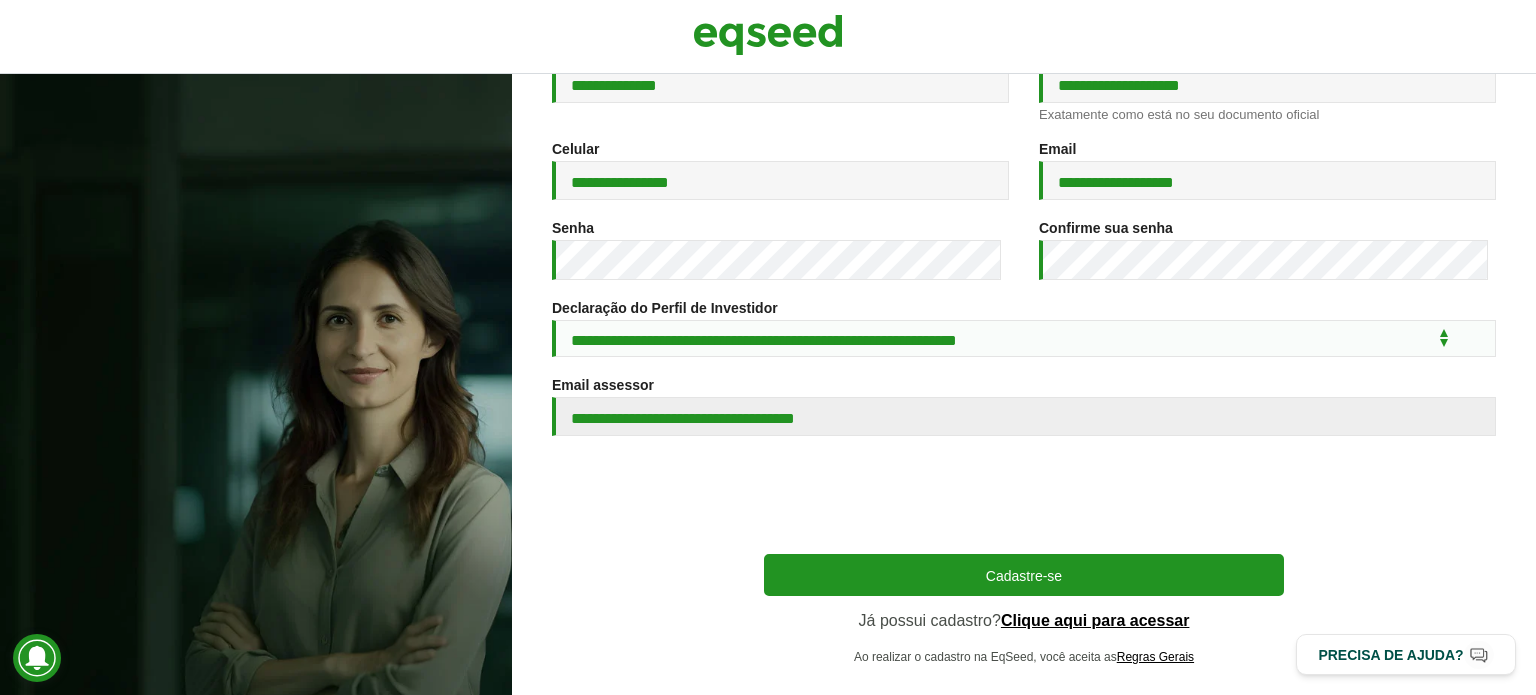 scroll, scrollTop: 372, scrollLeft: 0, axis: vertical 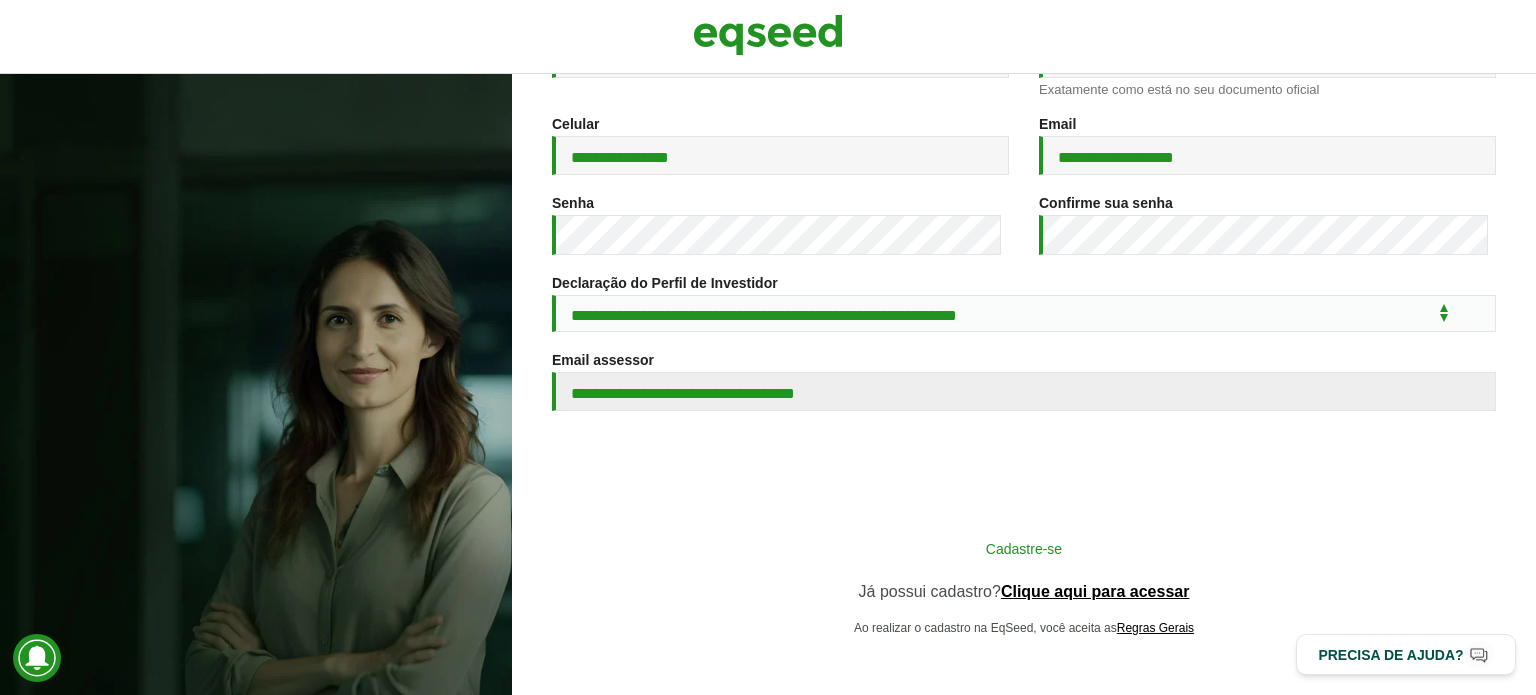 click on "Cadastre-se" at bounding box center (1024, 548) 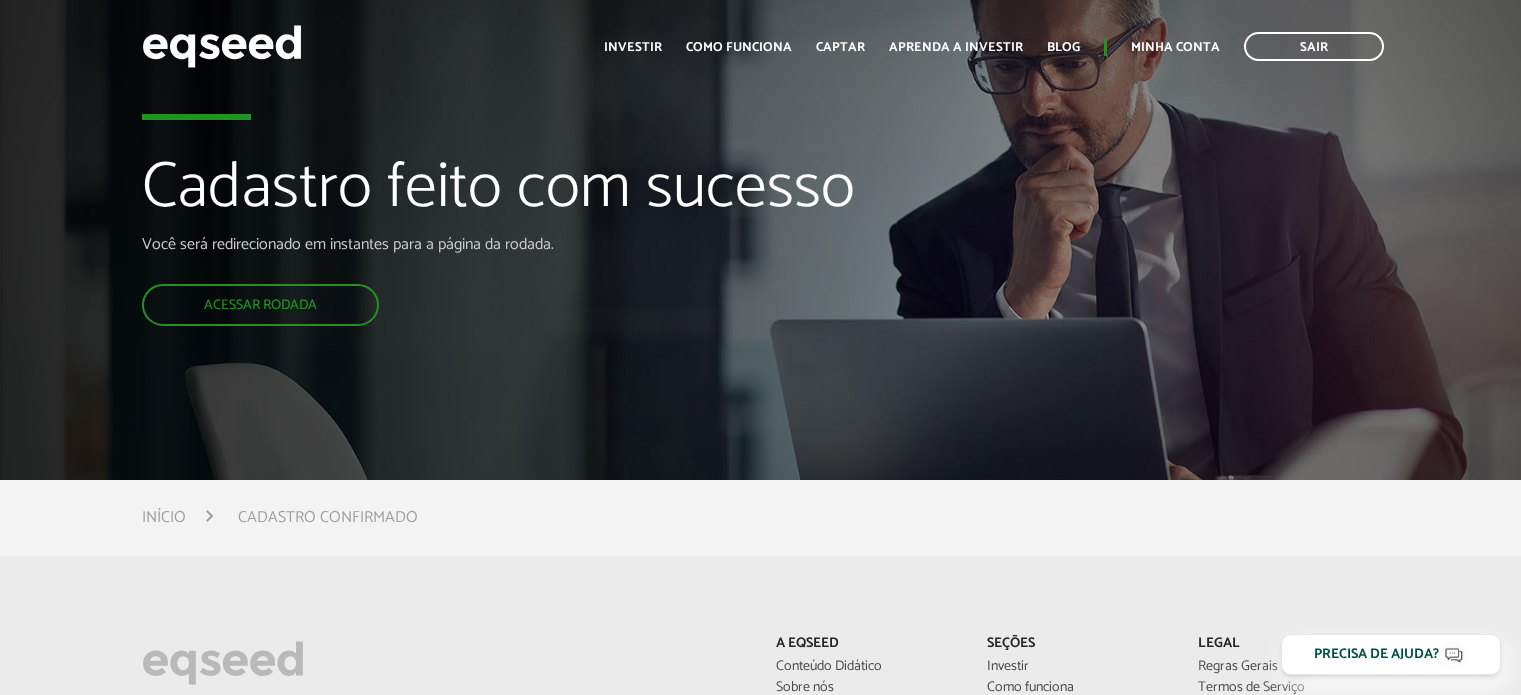 scroll, scrollTop: 0, scrollLeft: 0, axis: both 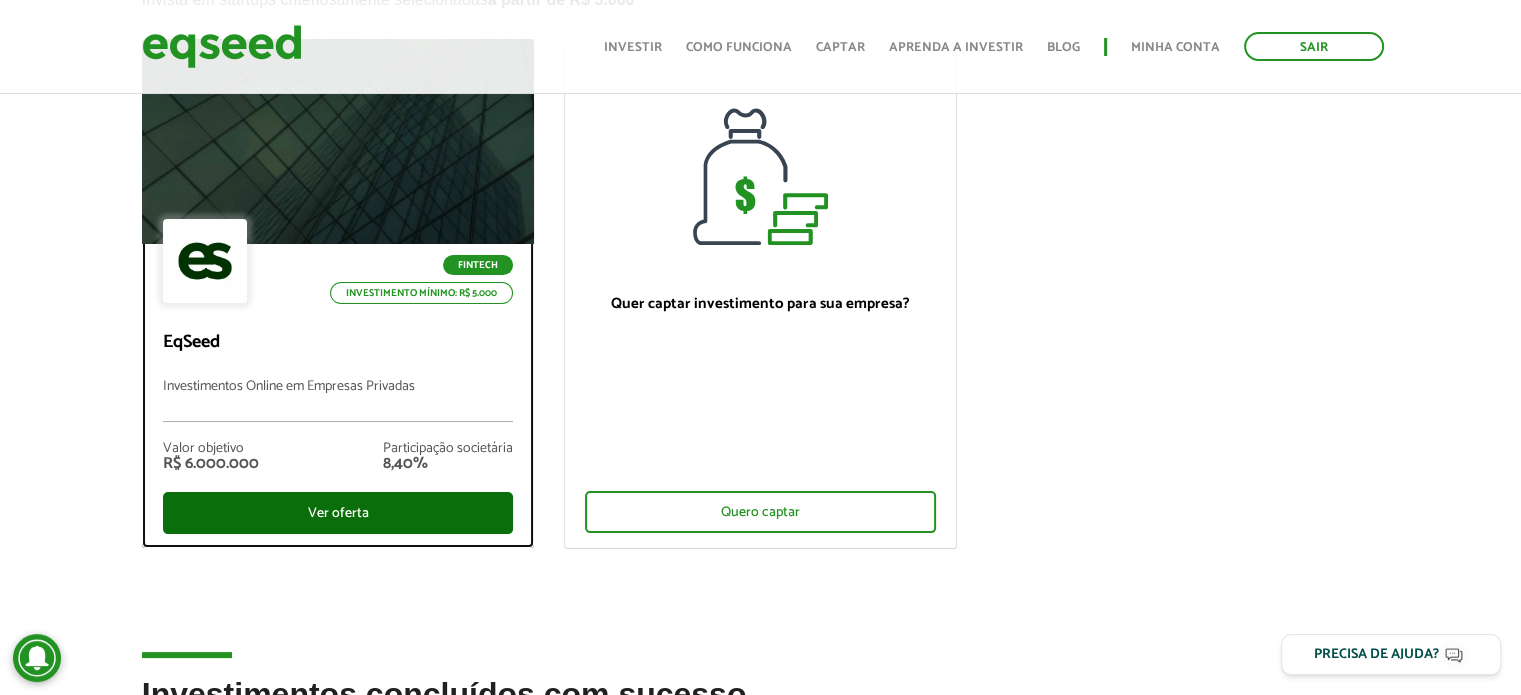 click on "Ver oferta" at bounding box center [338, 513] 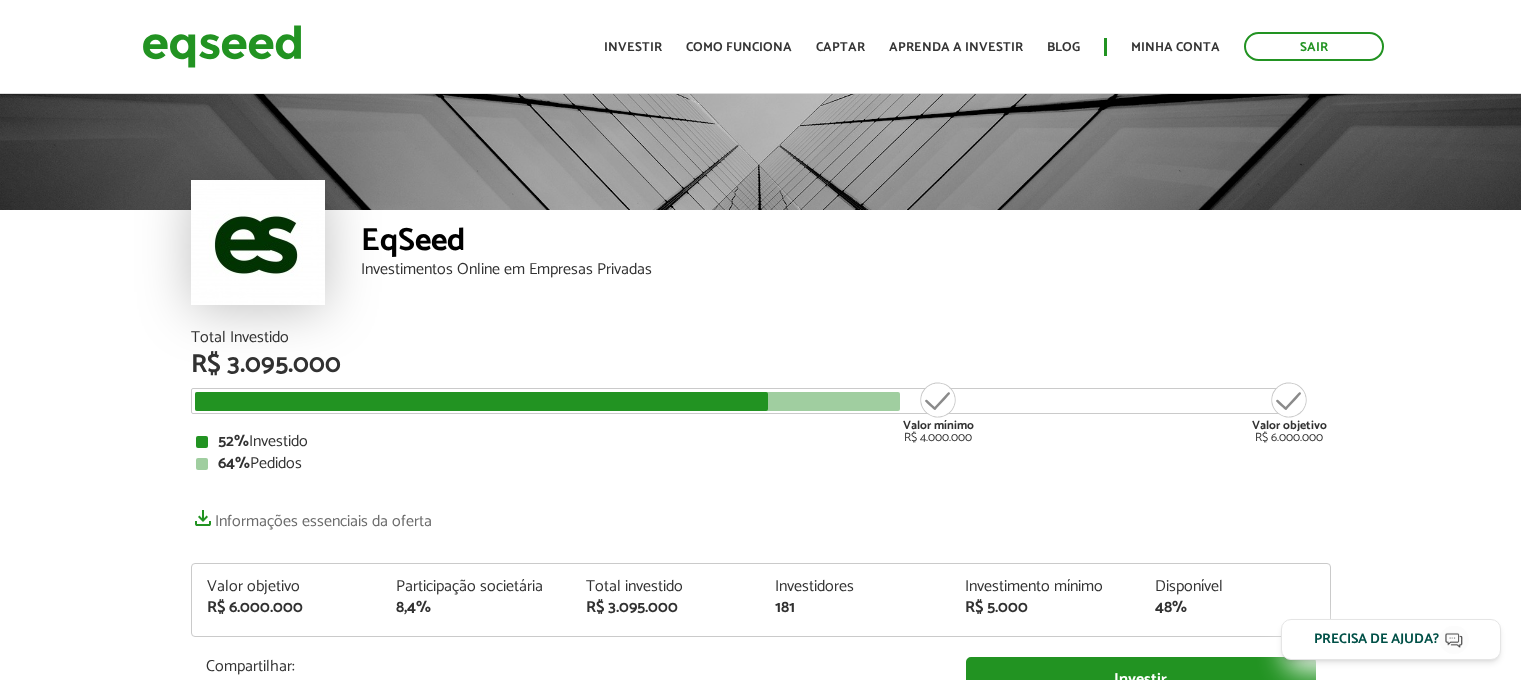 scroll, scrollTop: 0, scrollLeft: 0, axis: both 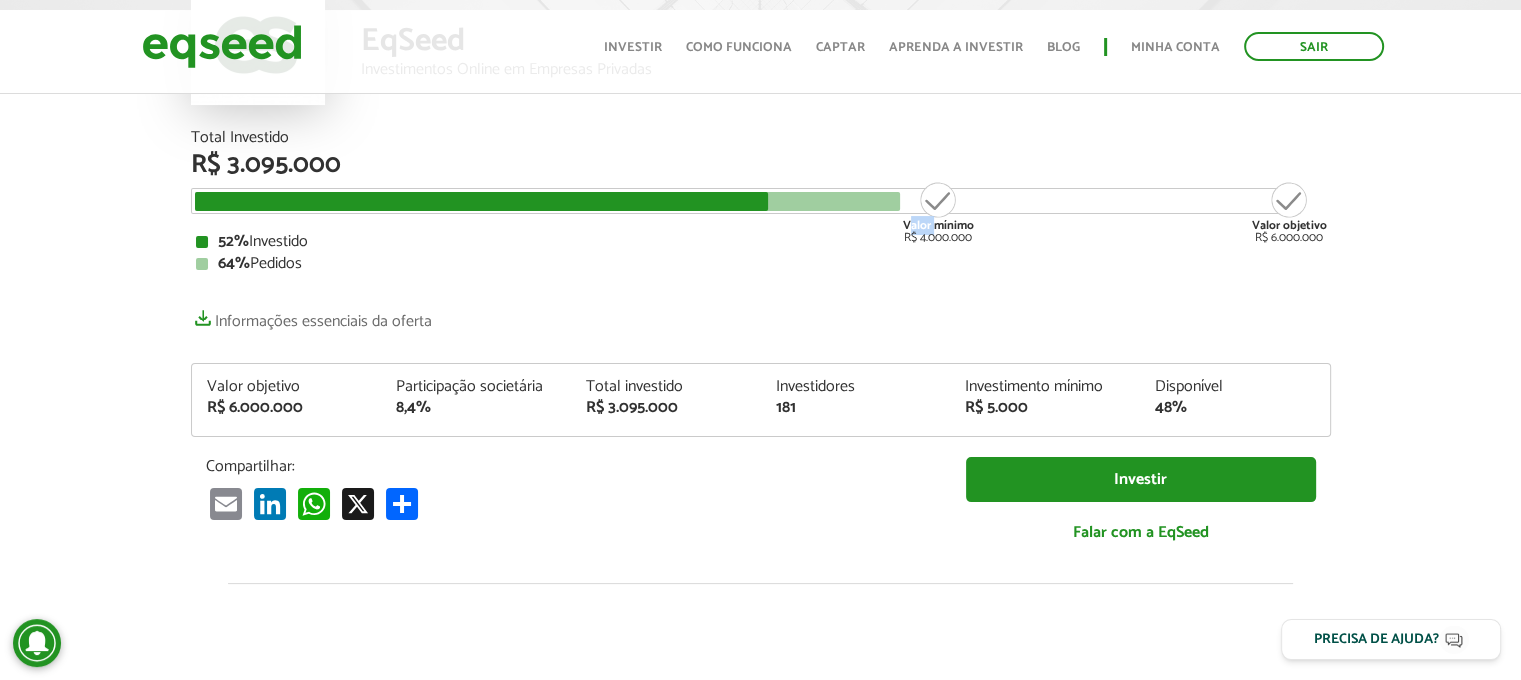 drag, startPoint x: 938, startPoint y: 201, endPoint x: 912, endPoint y: 203, distance: 26.076809 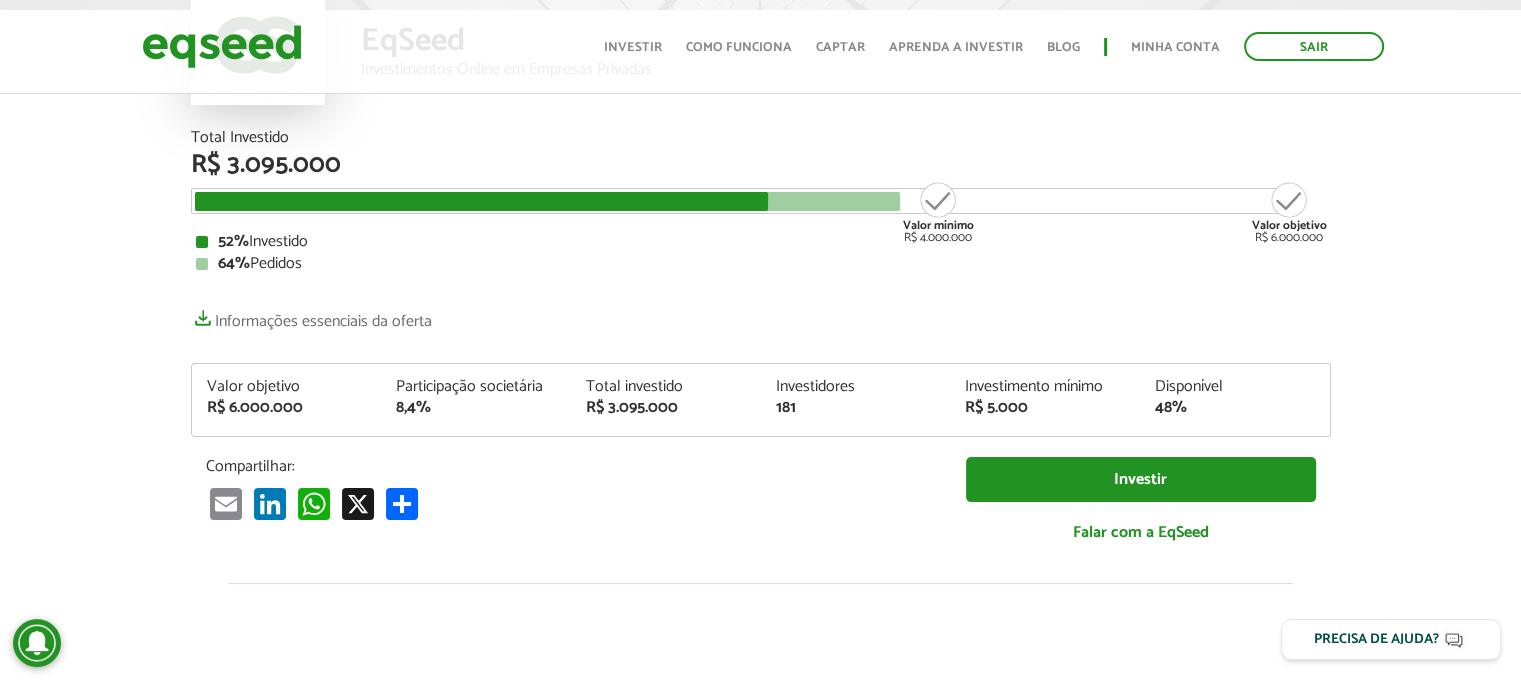 click on "52%  Investido
64%  Pedidos" at bounding box center (761, 253) 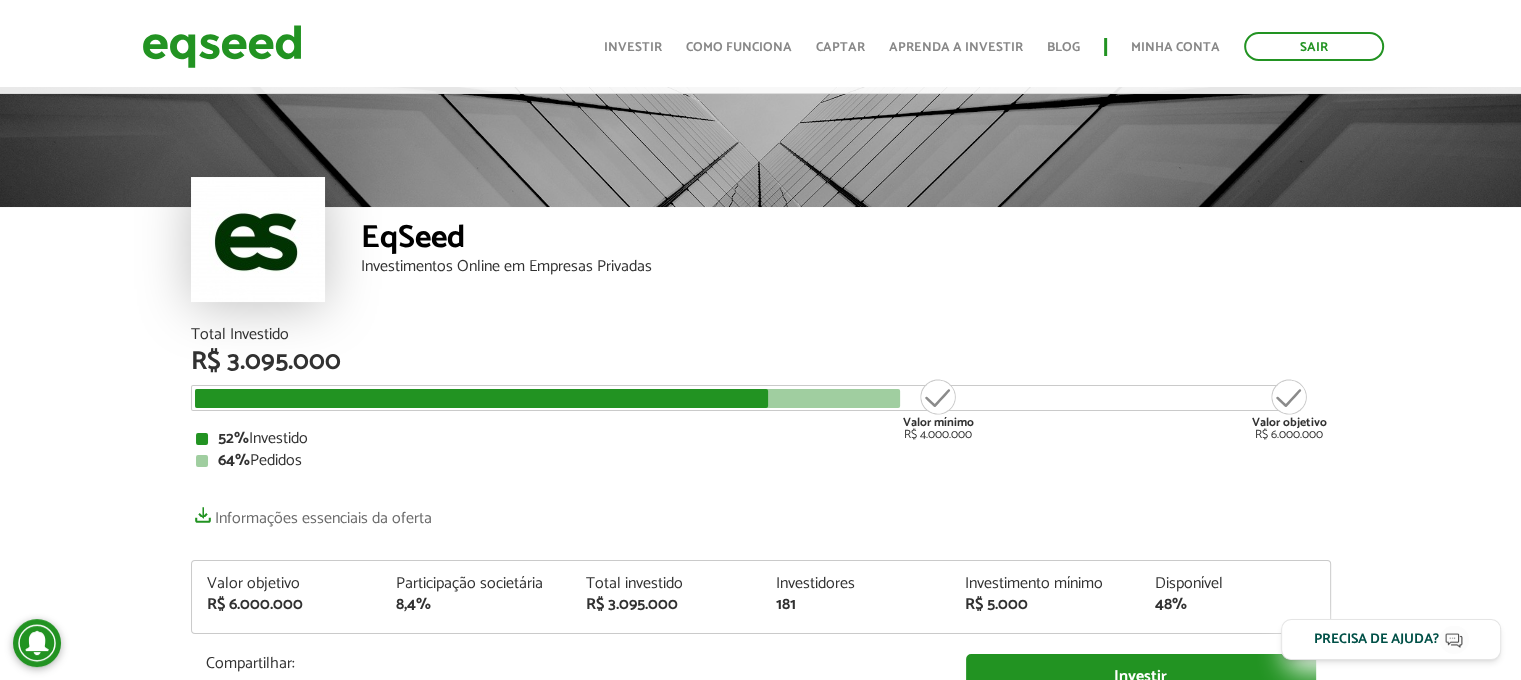 scroll, scrollTop: 0, scrollLeft: 0, axis: both 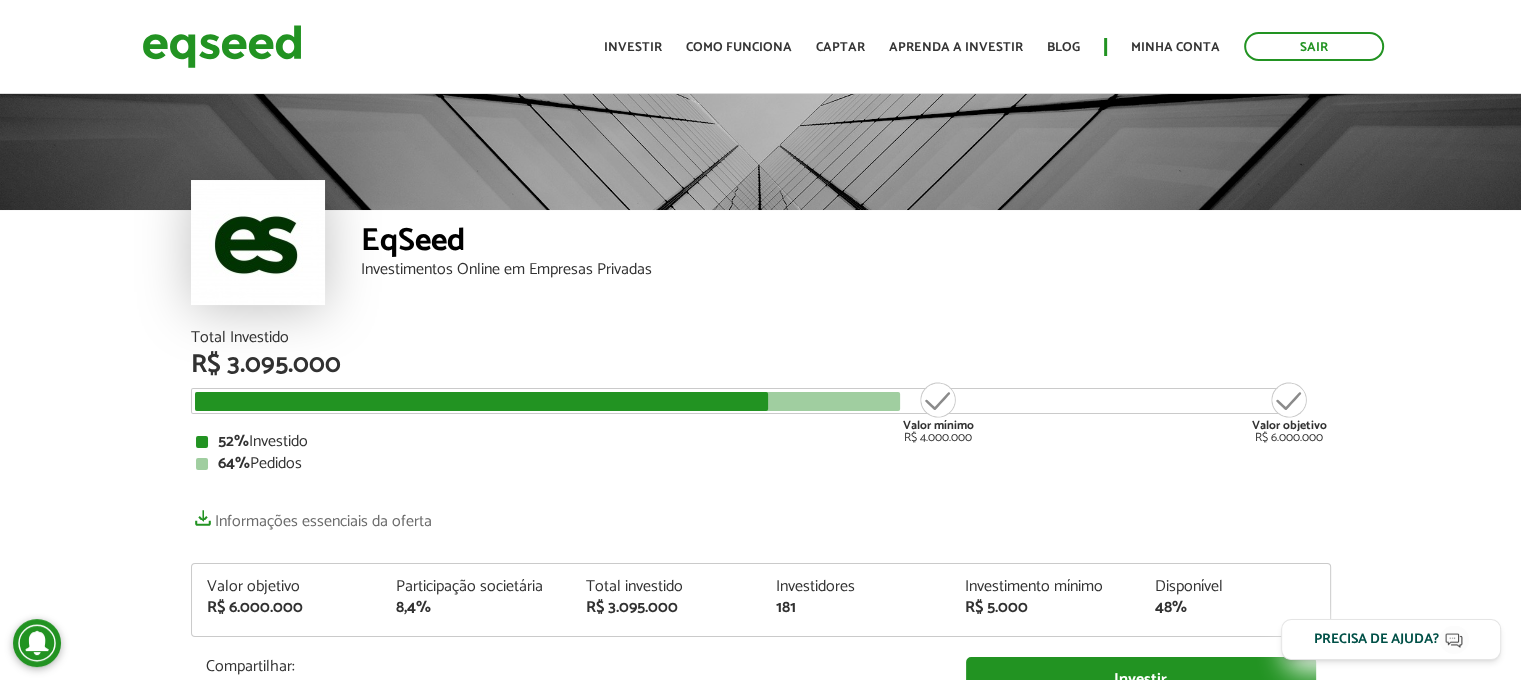 click at bounding box center [547, 401] 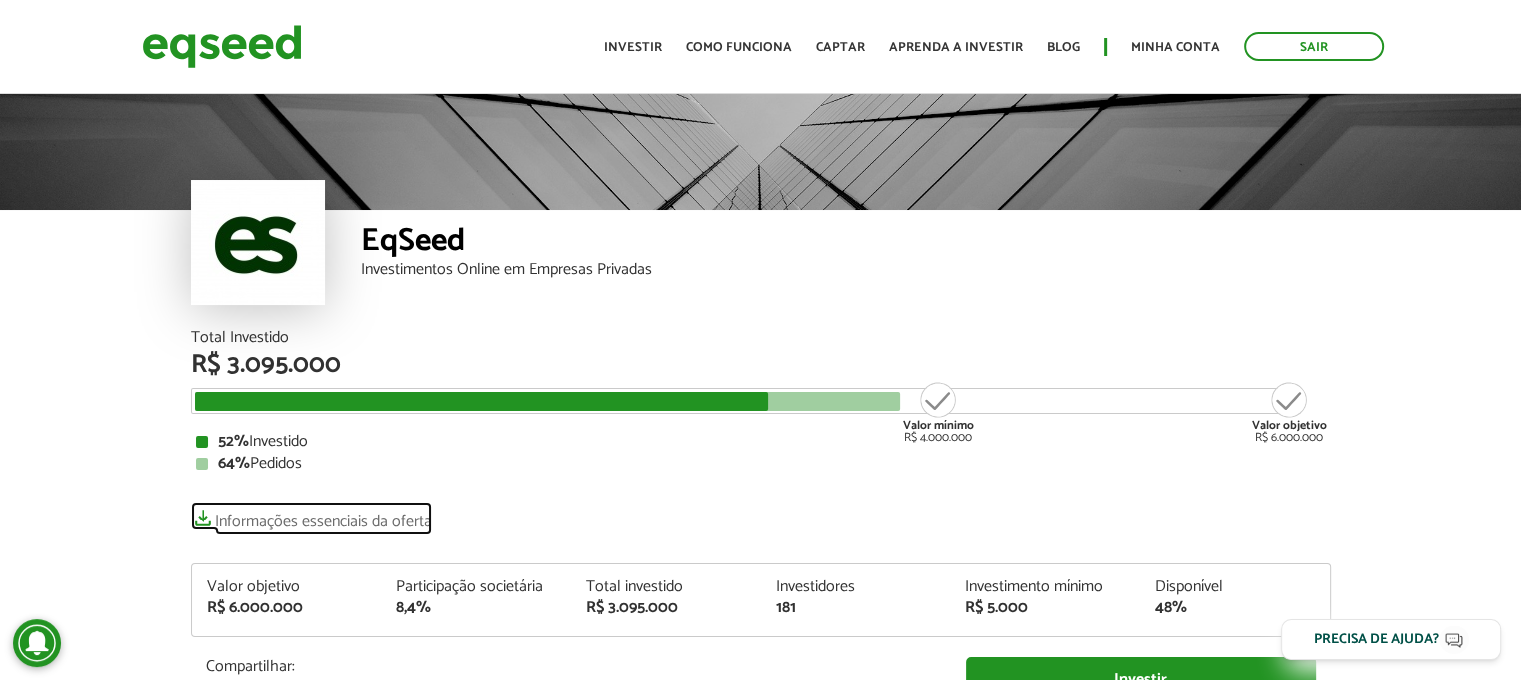 click on "Informações essenciais da oferta" at bounding box center [311, 516] 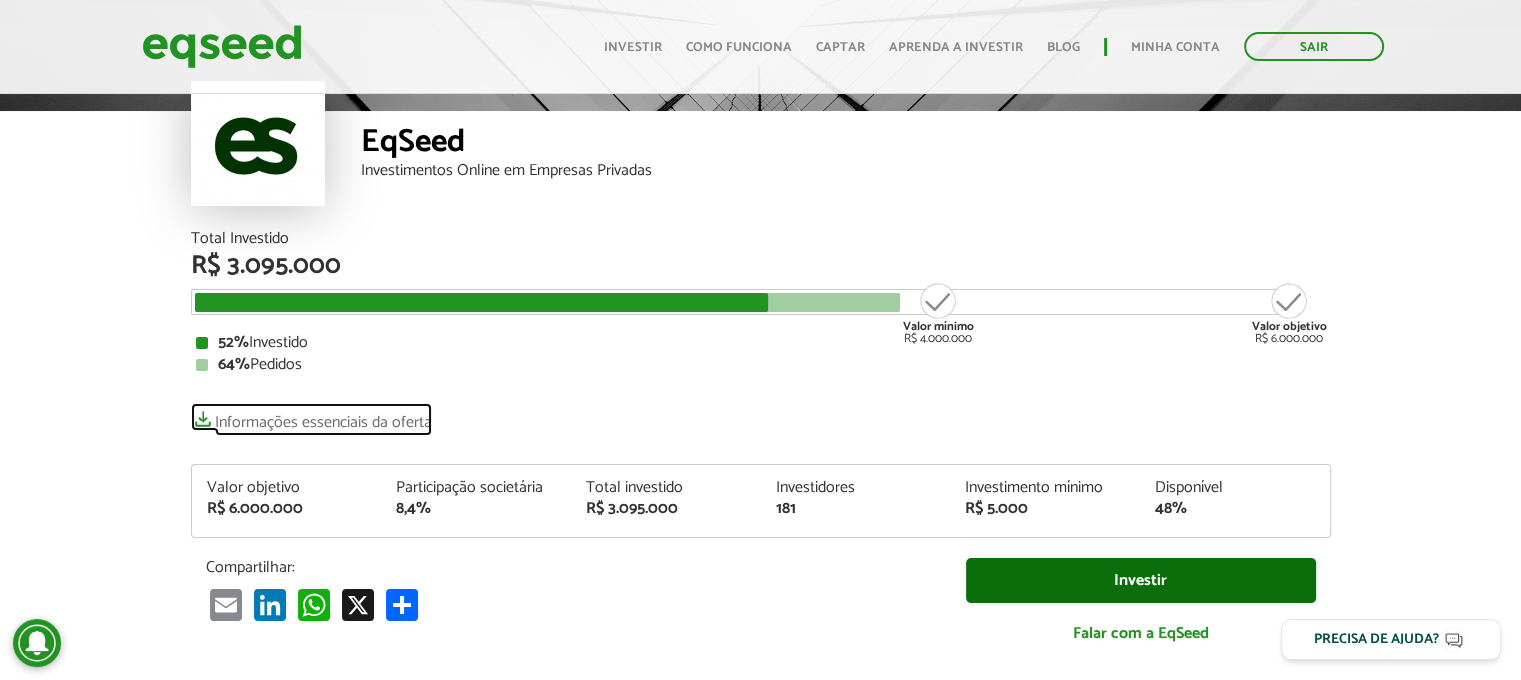 scroll, scrollTop: 100, scrollLeft: 0, axis: vertical 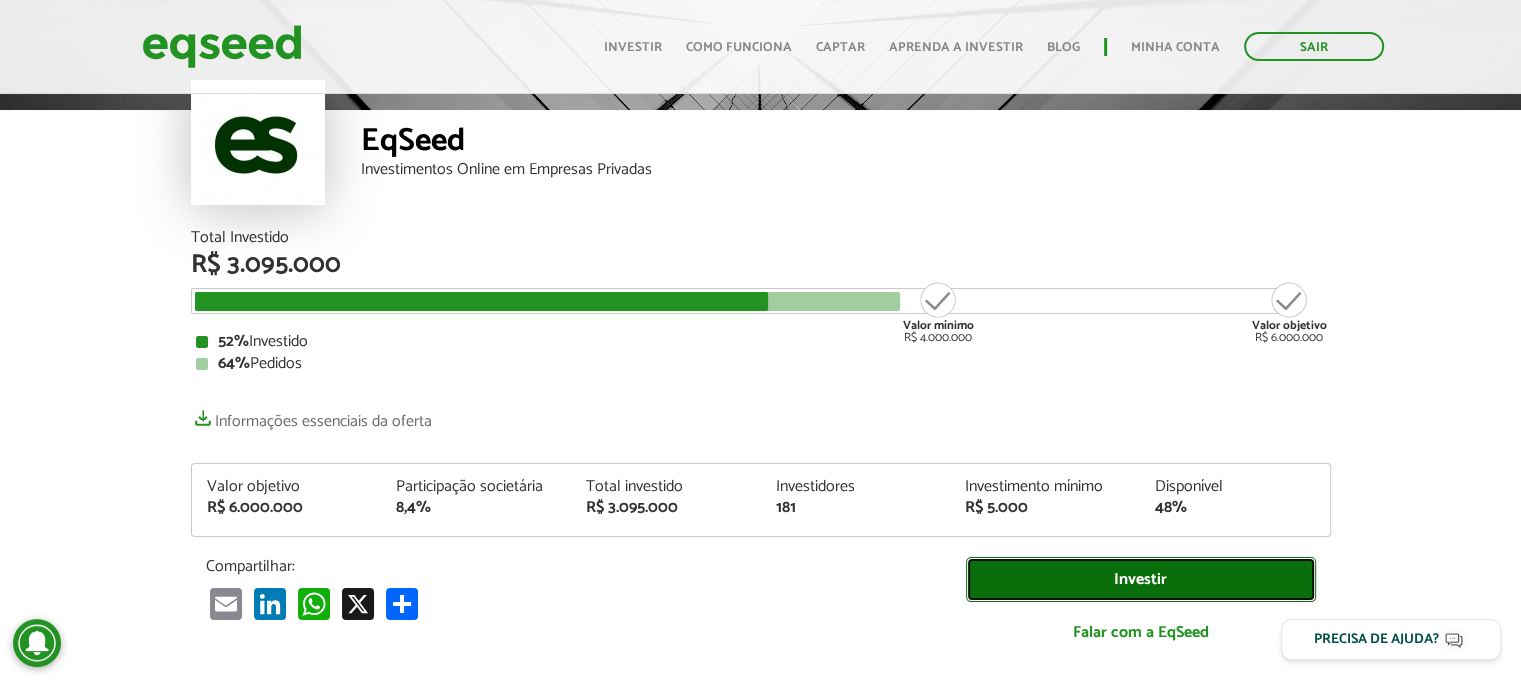 click on "Investir" at bounding box center (1141, 579) 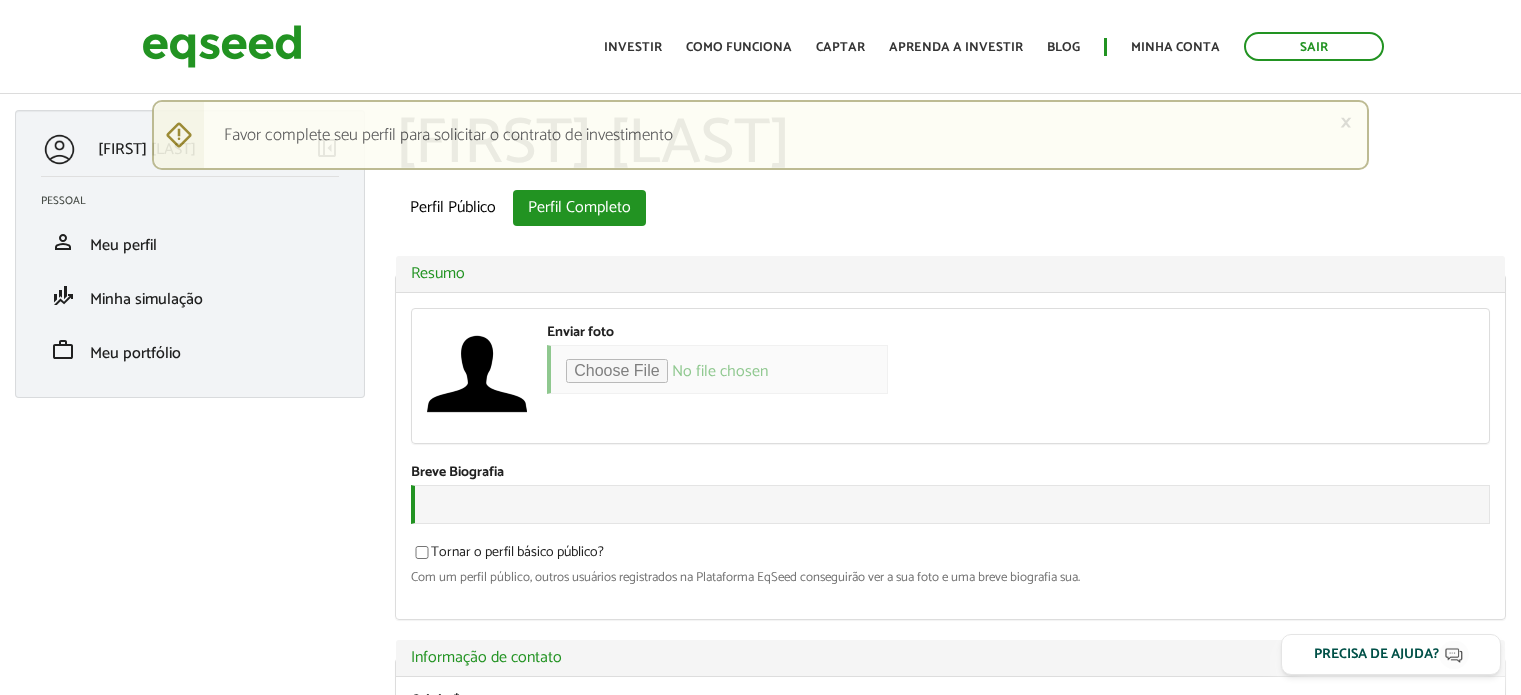 scroll, scrollTop: 0, scrollLeft: 0, axis: both 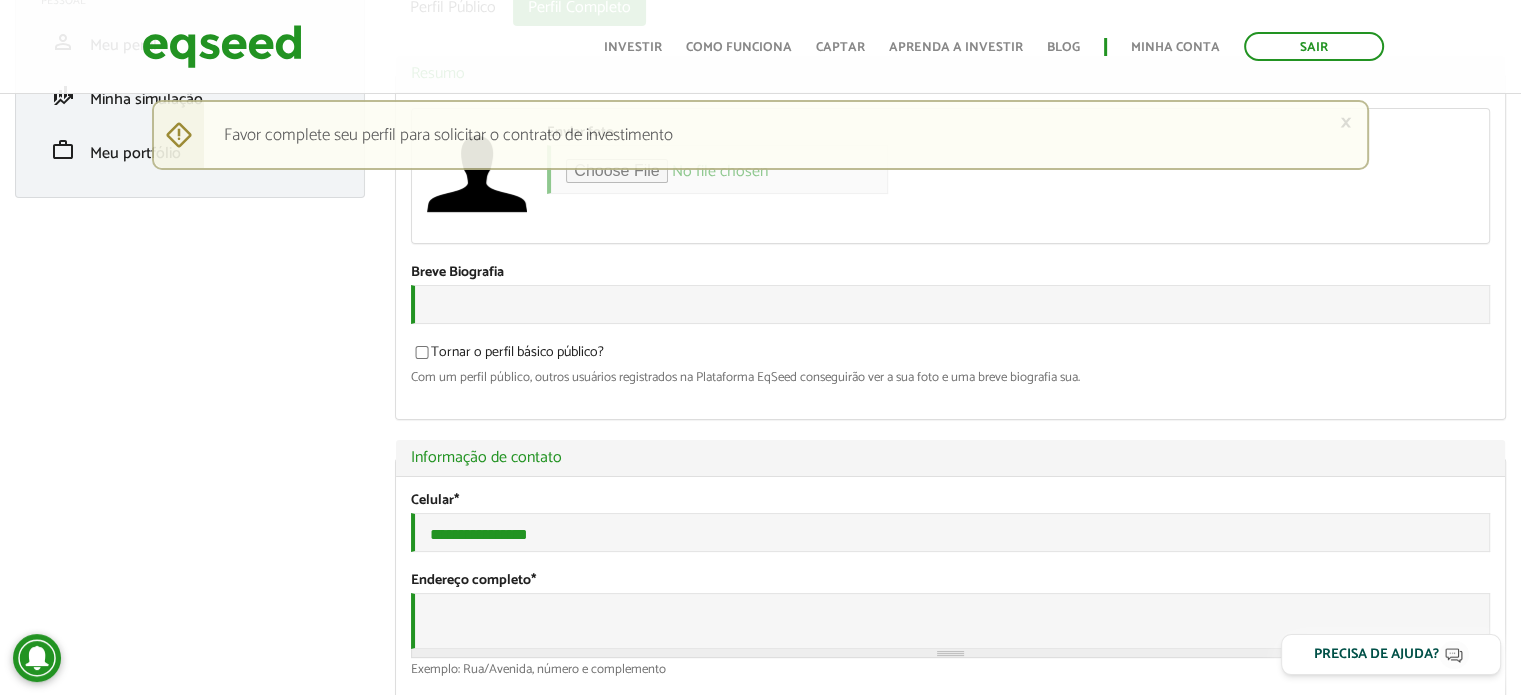 type on "**********" 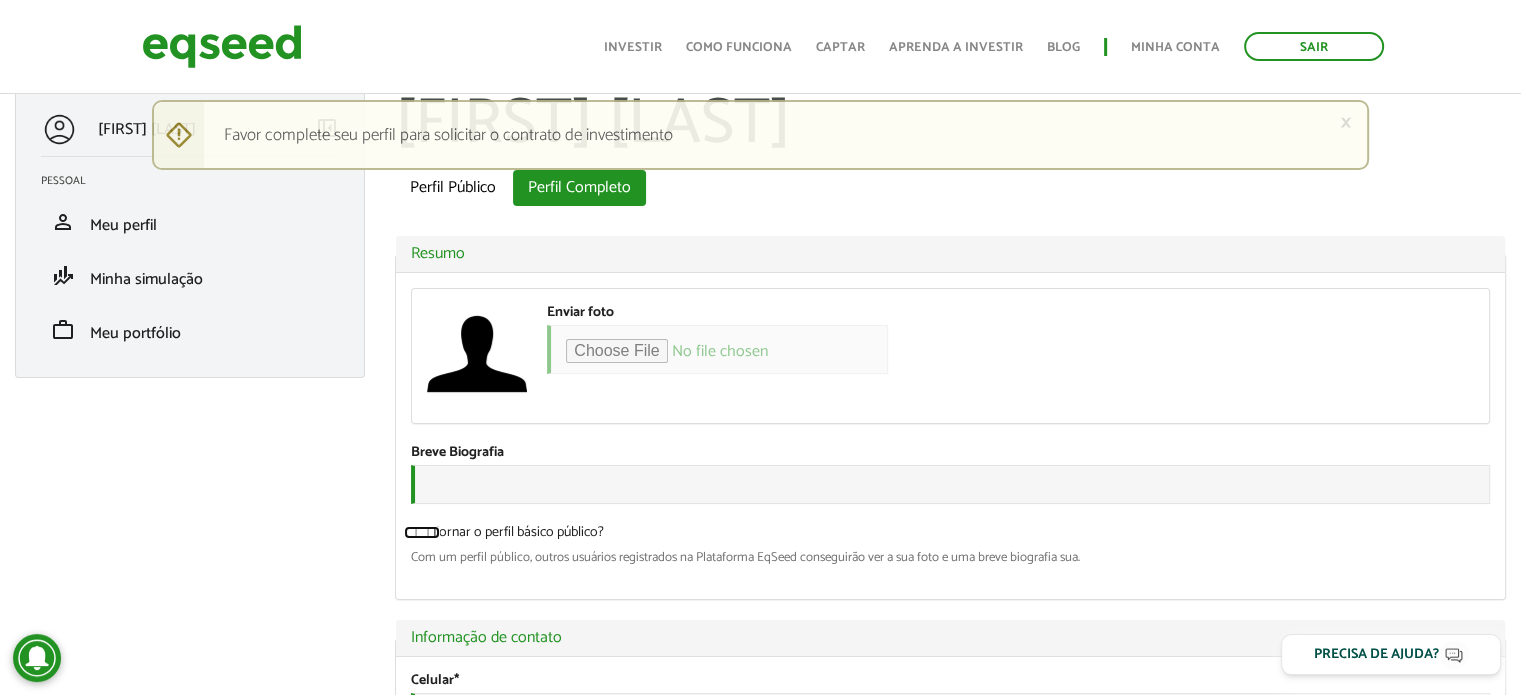 scroll, scrollTop: 0, scrollLeft: 0, axis: both 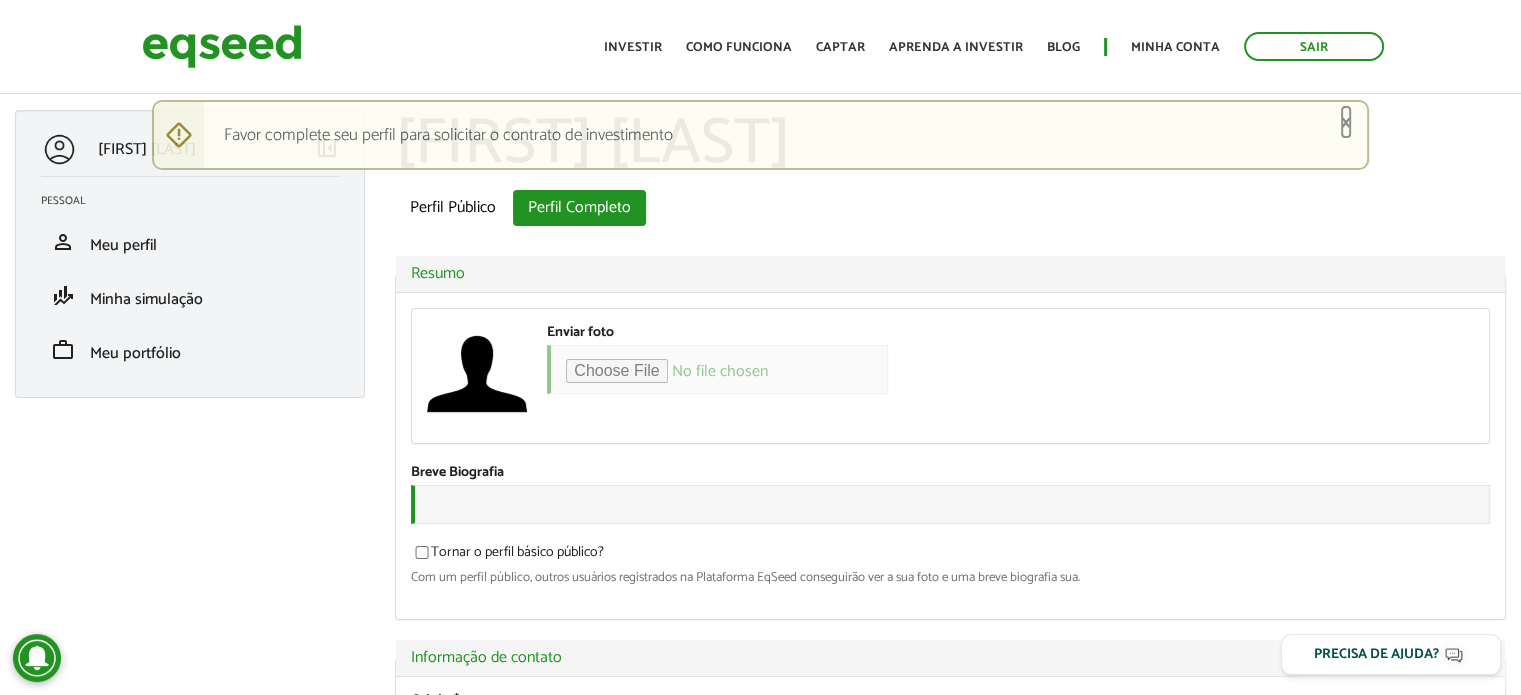 click on "×" at bounding box center [1346, 122] 